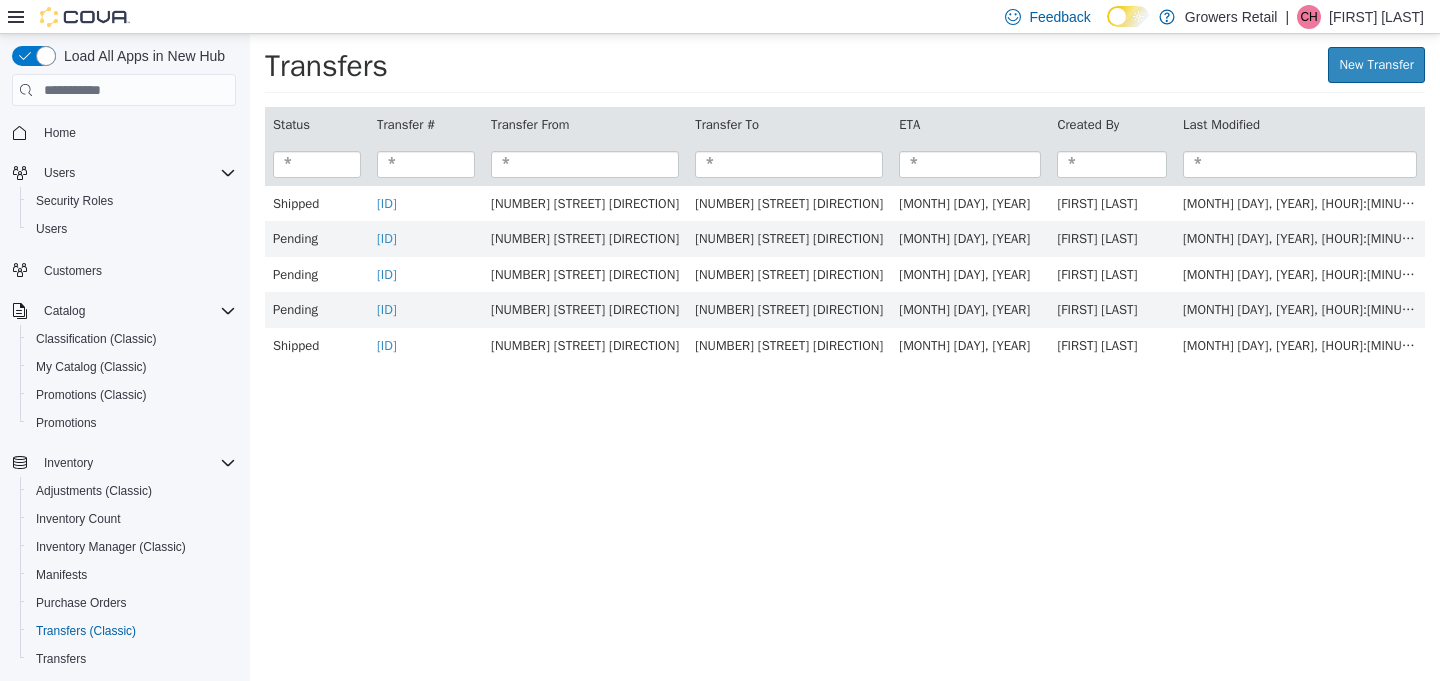 scroll, scrollTop: 0, scrollLeft: 0, axis: both 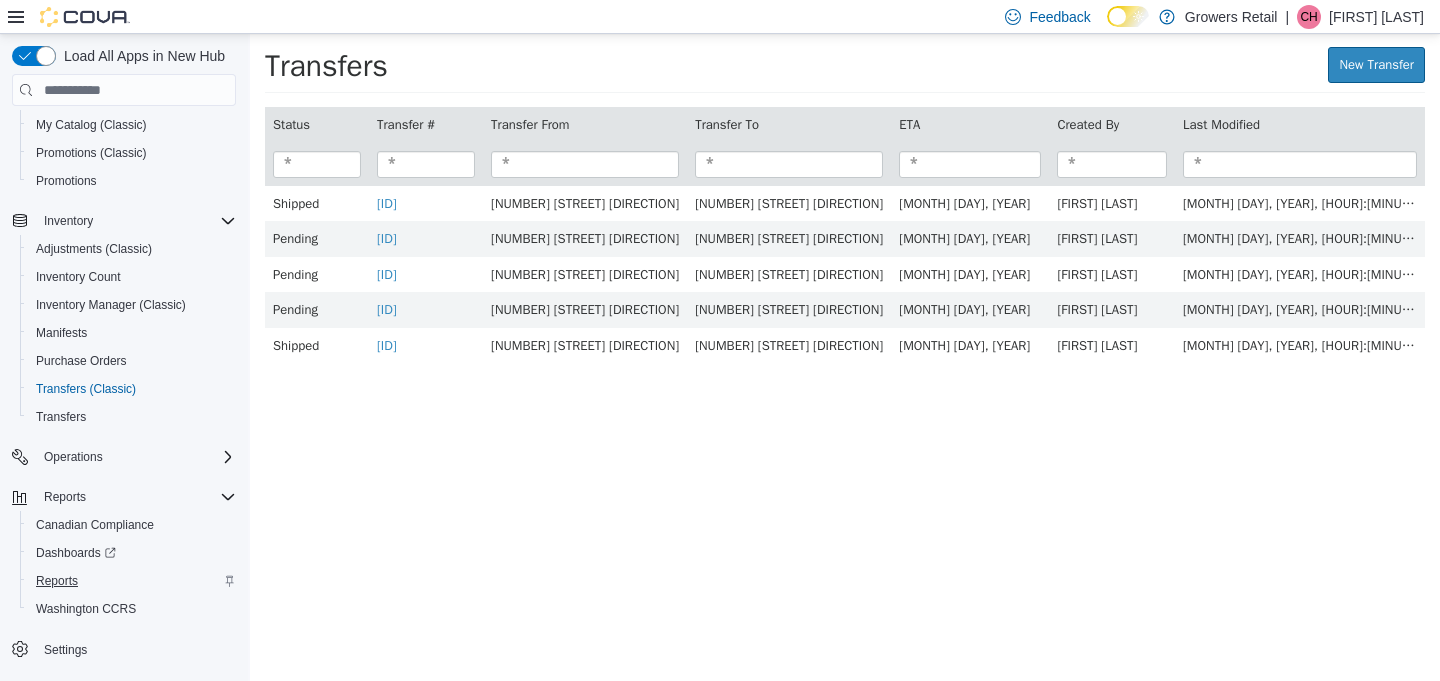 click on "Reports" at bounding box center [57, 581] 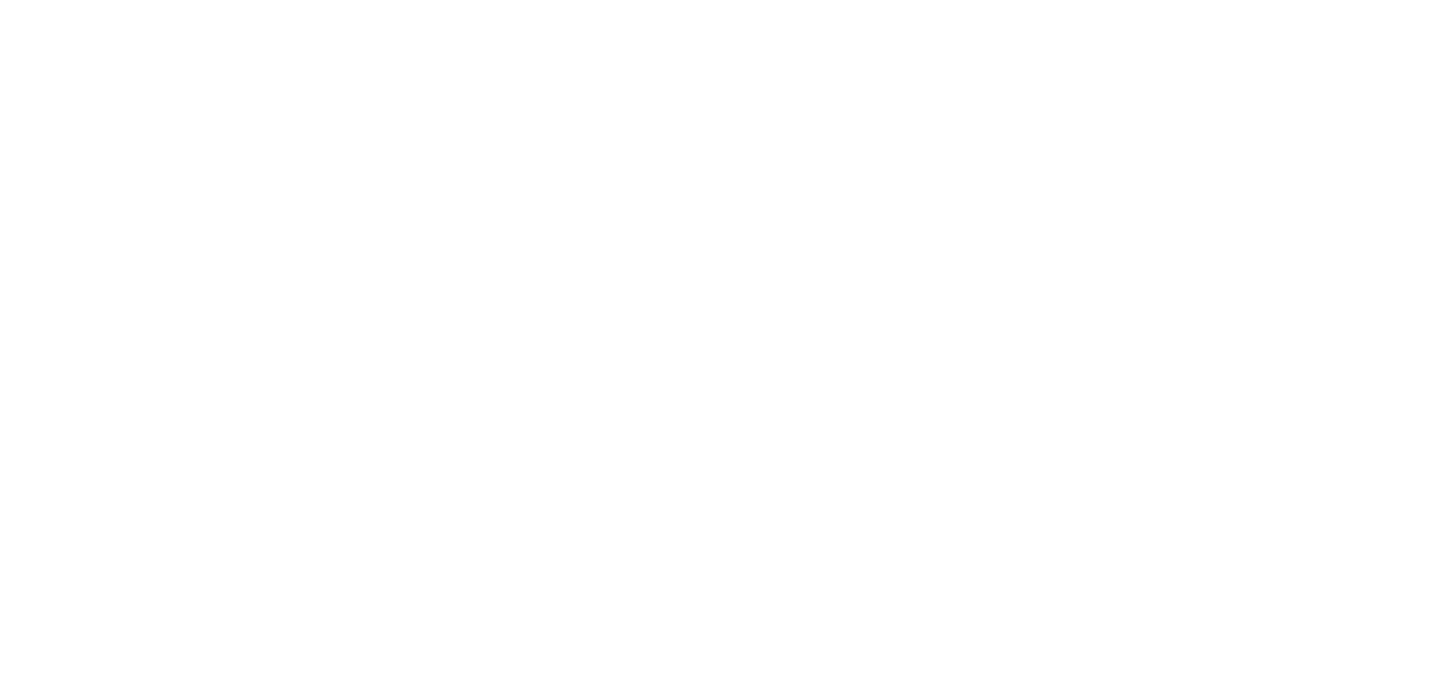 scroll, scrollTop: 0, scrollLeft: 0, axis: both 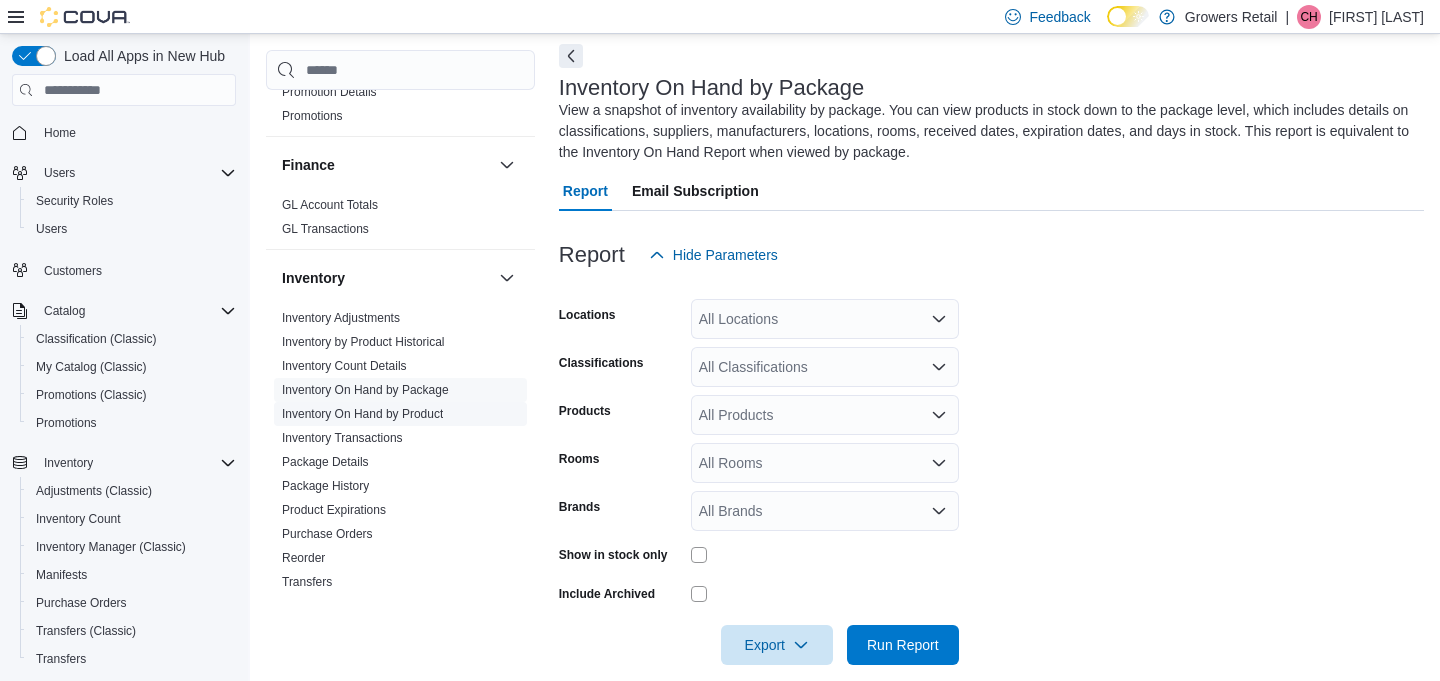 click on "Inventory On Hand by Product" at bounding box center [362, 414] 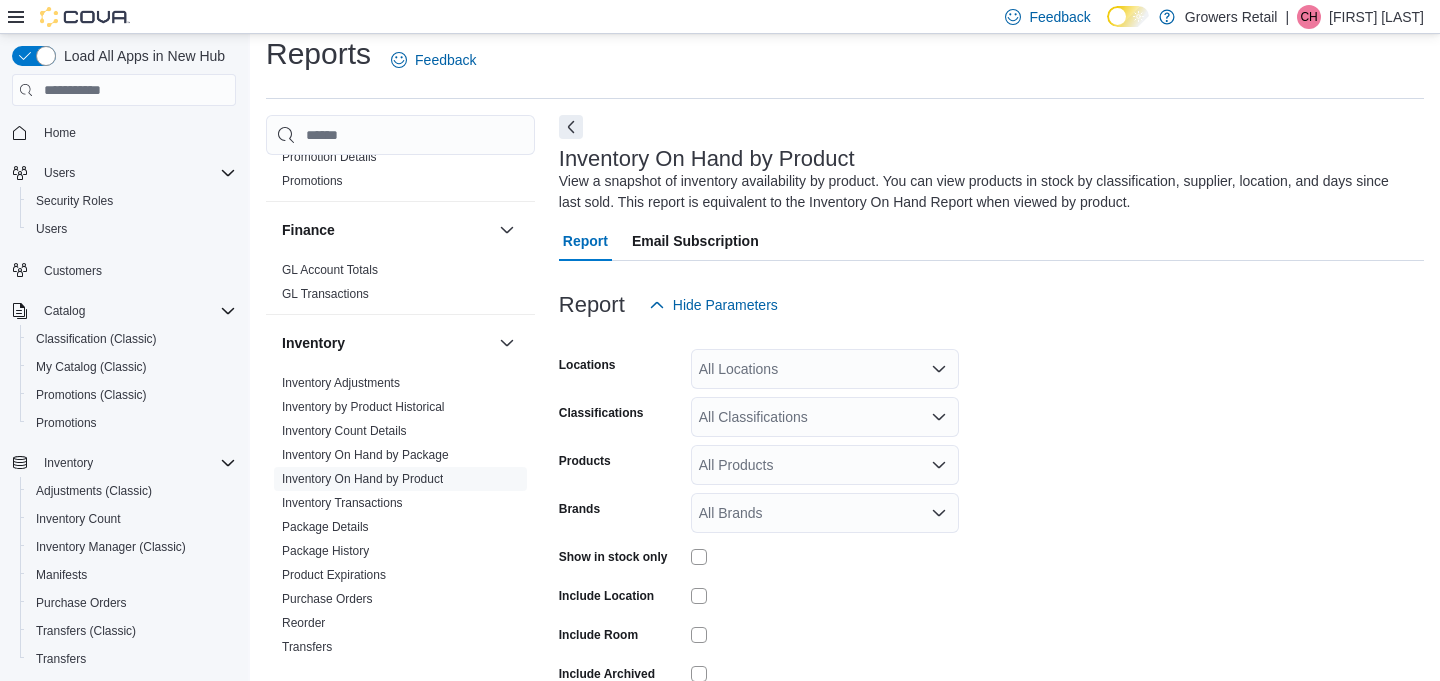 scroll, scrollTop: 66, scrollLeft: 0, axis: vertical 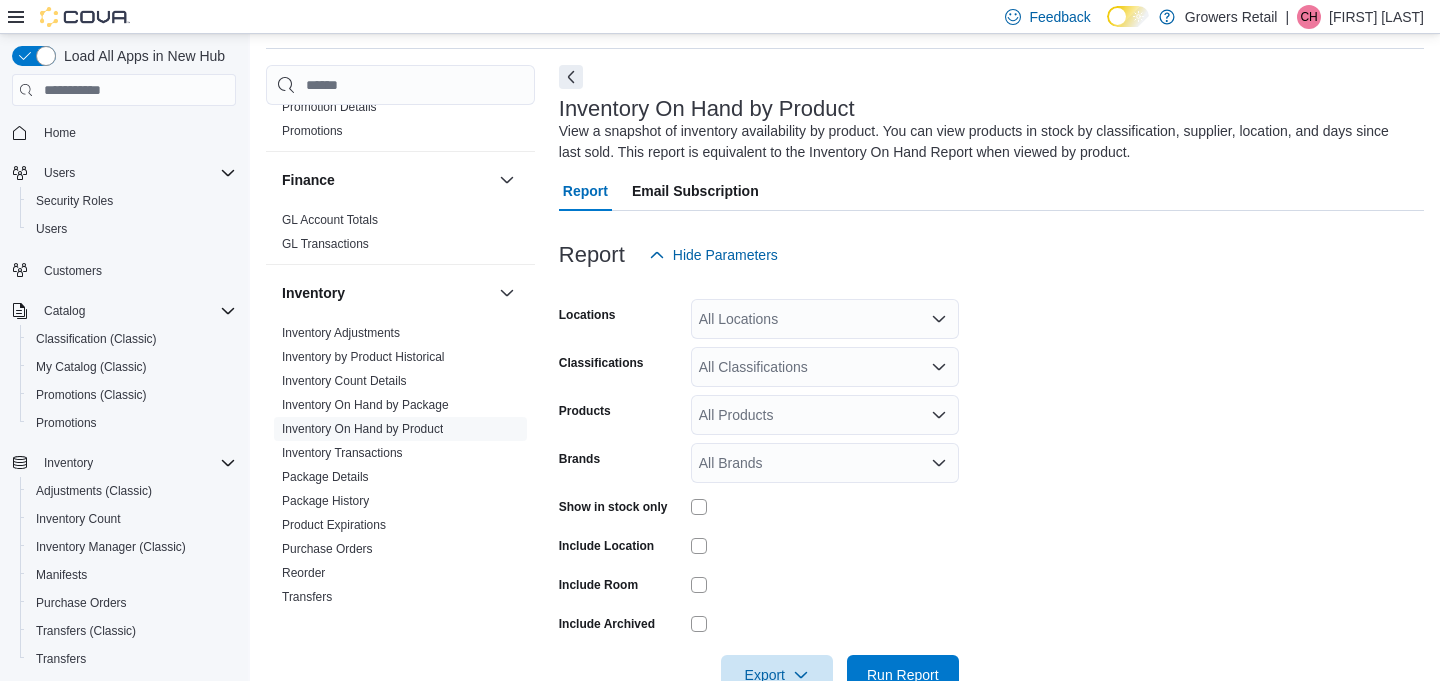 click on "All Locations" at bounding box center [825, 319] 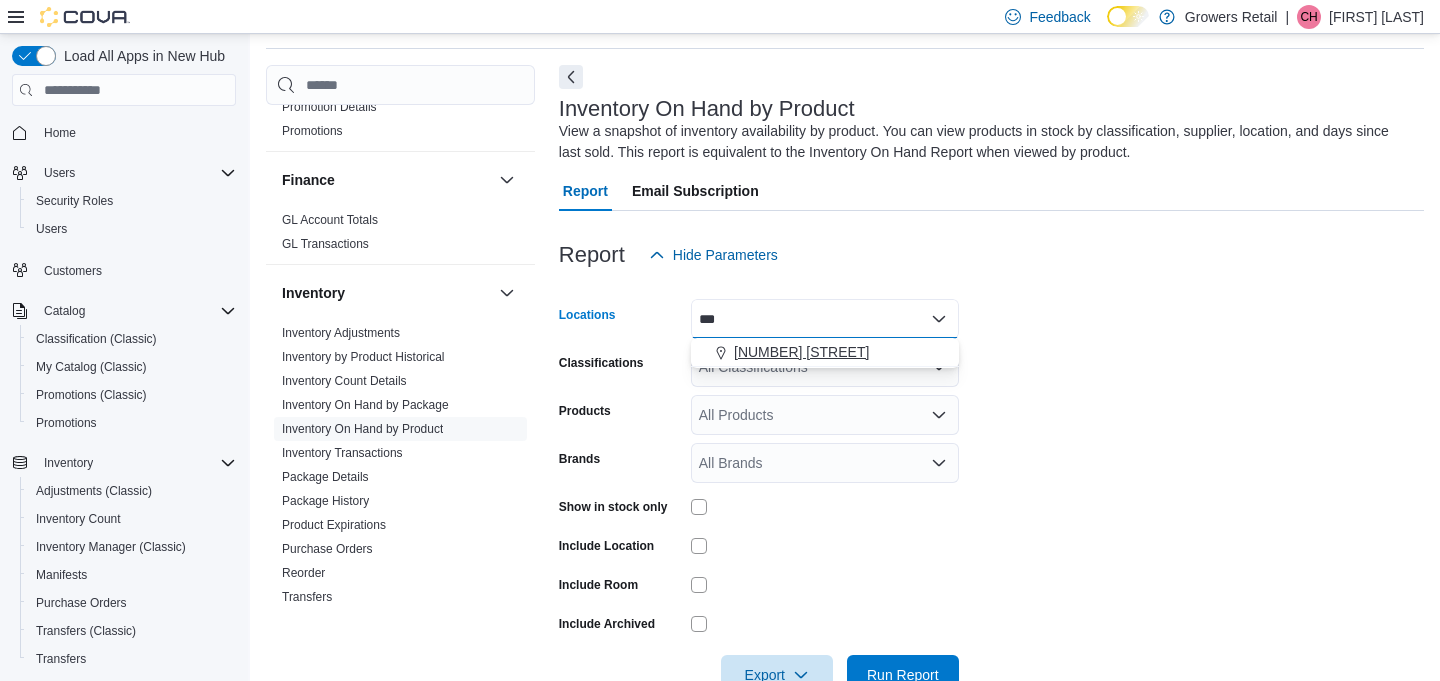 type on "***" 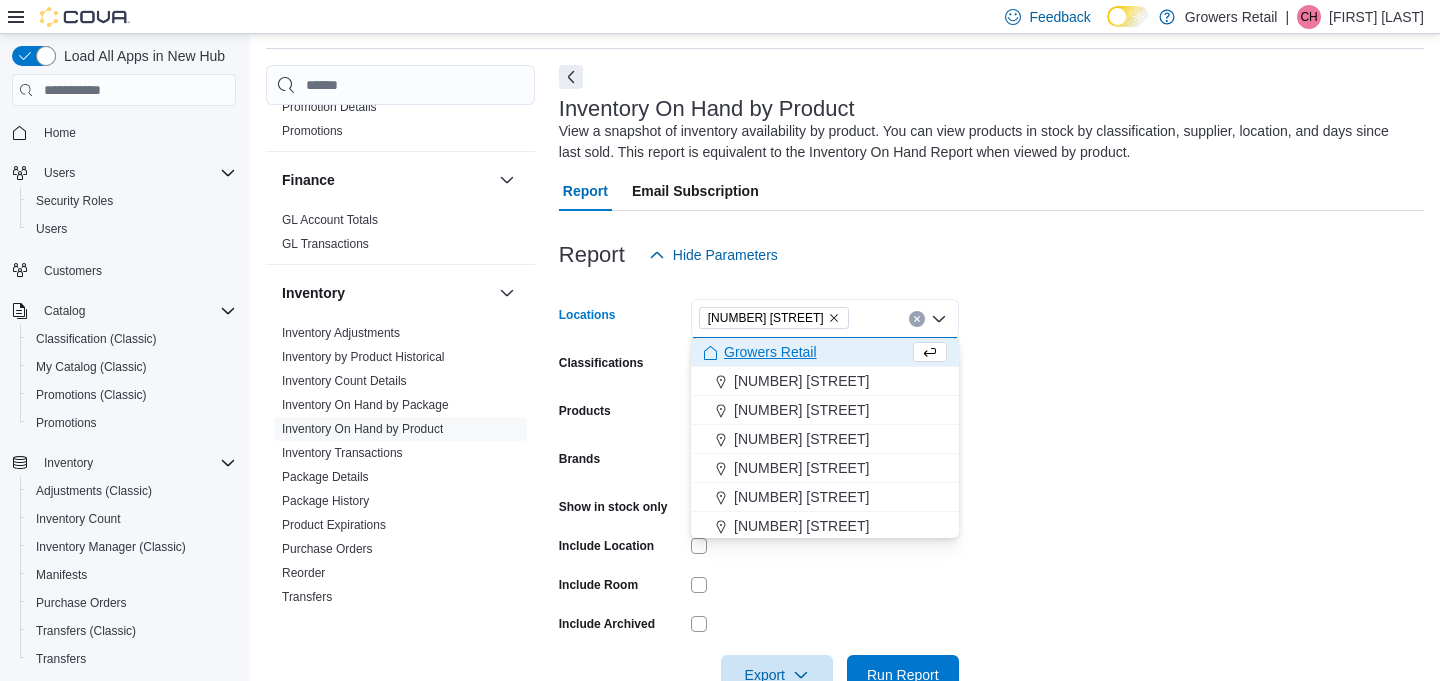 click on "Locations [NUMBER] [STREET] Combo box. Selected. [NUMBER] [STREET]. Press Backspace to delete [NUMBER] [STREET]. Combo box input. All Locations. Type some text or, to display a list of choices, press Down Arrow. To exit the list of choices, press Escape. Classifications All Classifications Products All Products Brands All Brands Show in stock only Include Location Include Room Include Archived Export  Run Report" at bounding box center (991, 485) 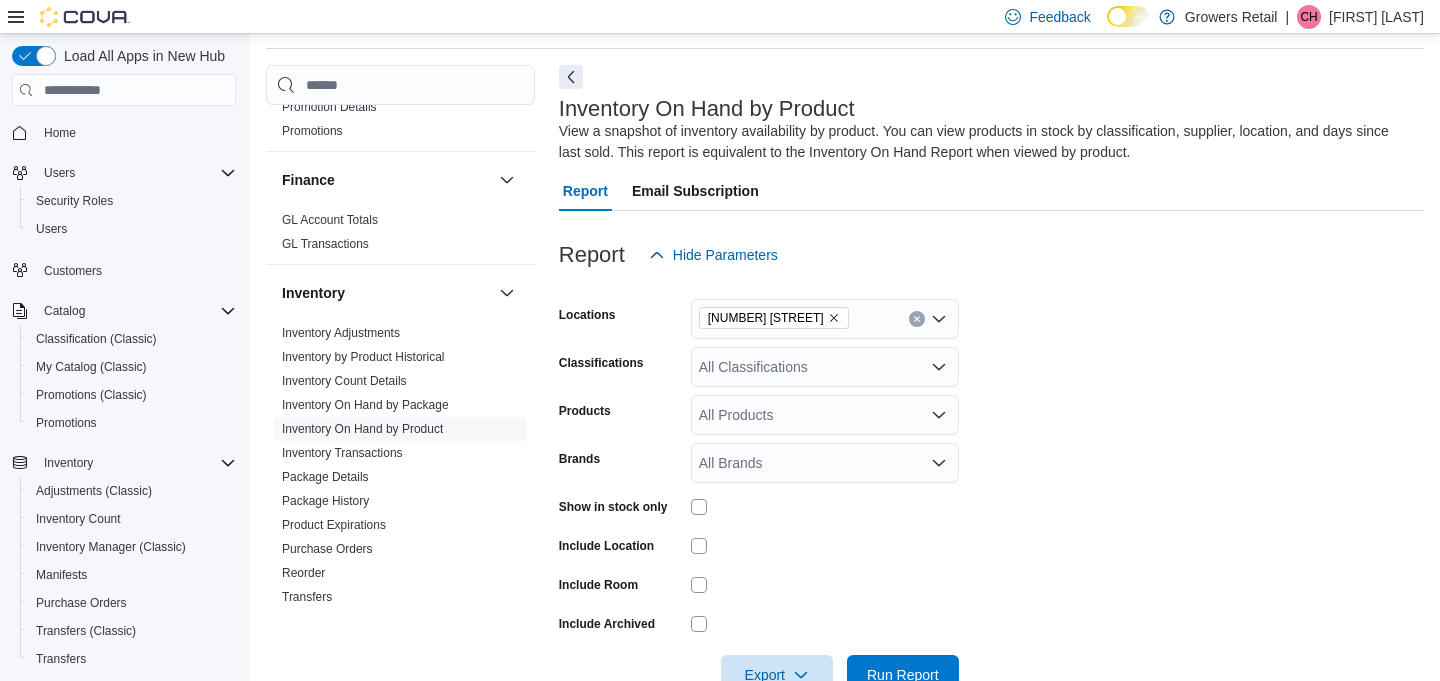 click on "All Classifications" at bounding box center (825, 367) 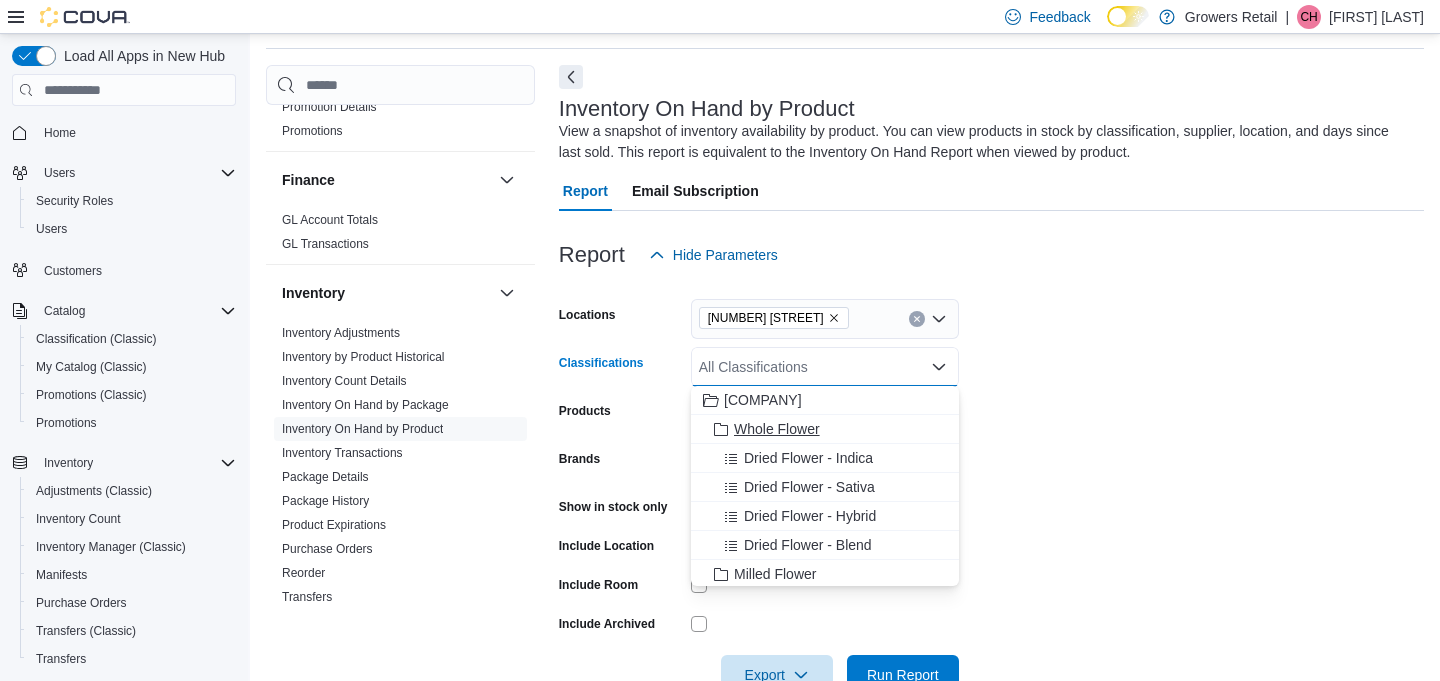 click on "Whole Flower" at bounding box center (777, 429) 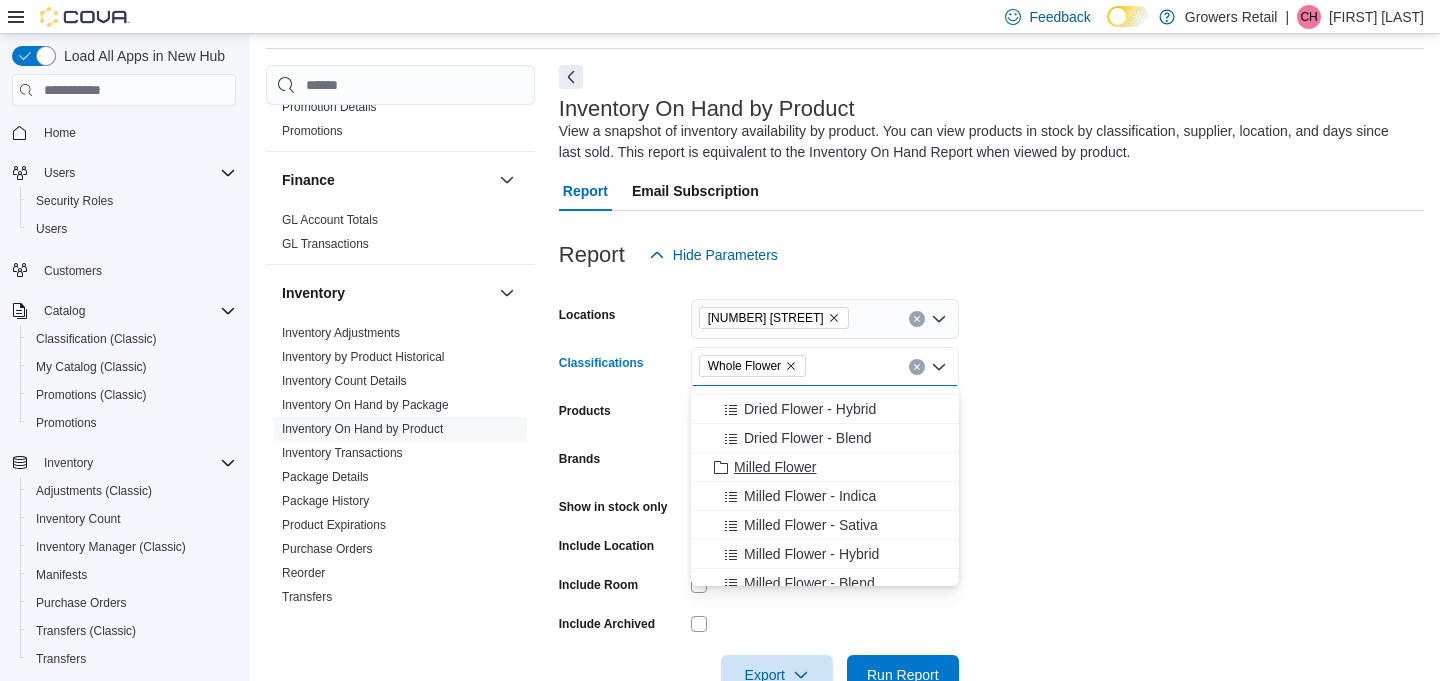 click on "Milled Flower" at bounding box center (775, 467) 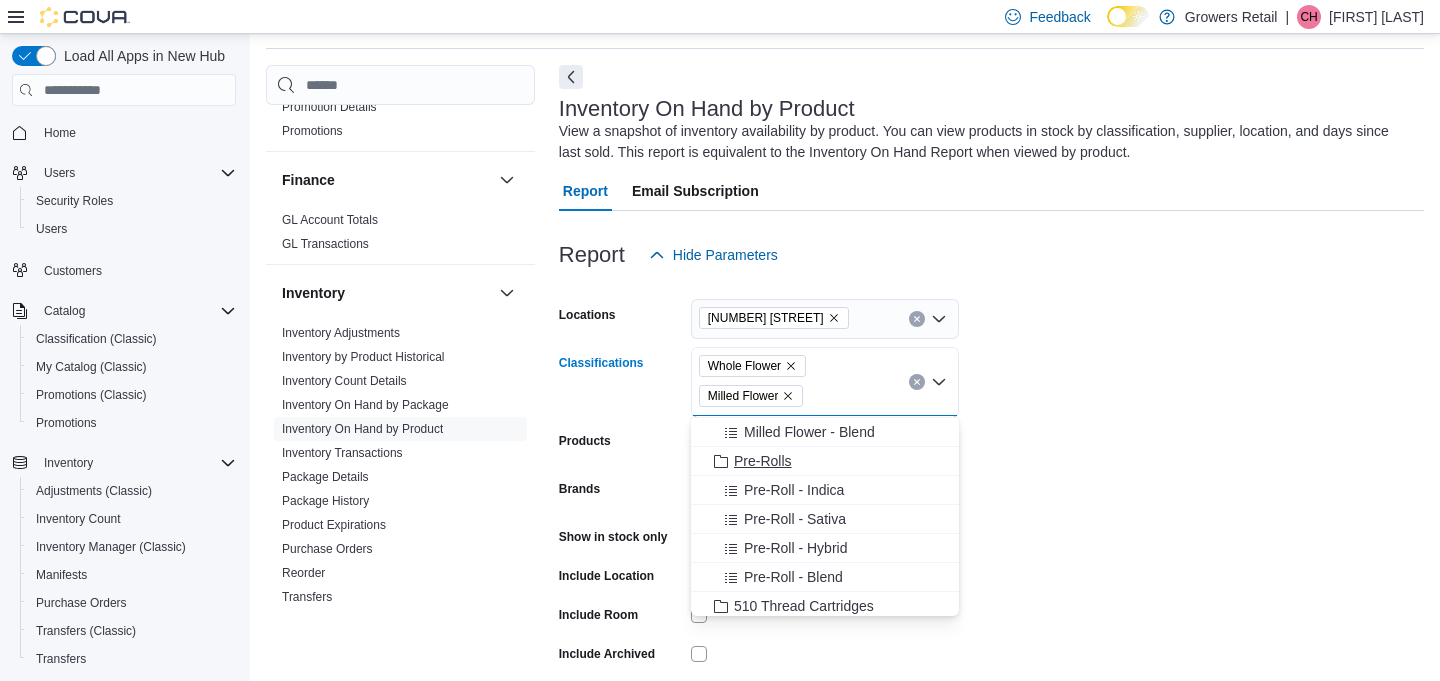 click on "Pre-Rolls" at bounding box center [763, 461] 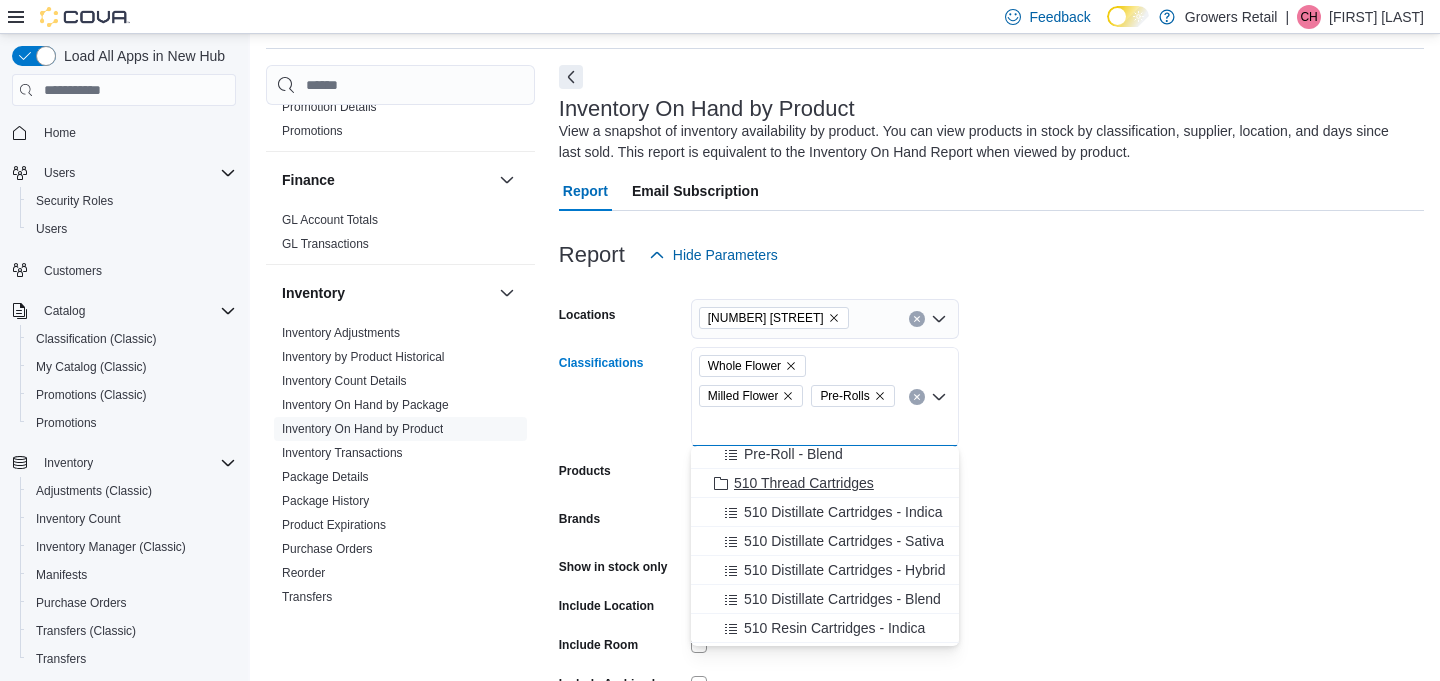 click on "510 Thread Cartridges" at bounding box center [804, 483] 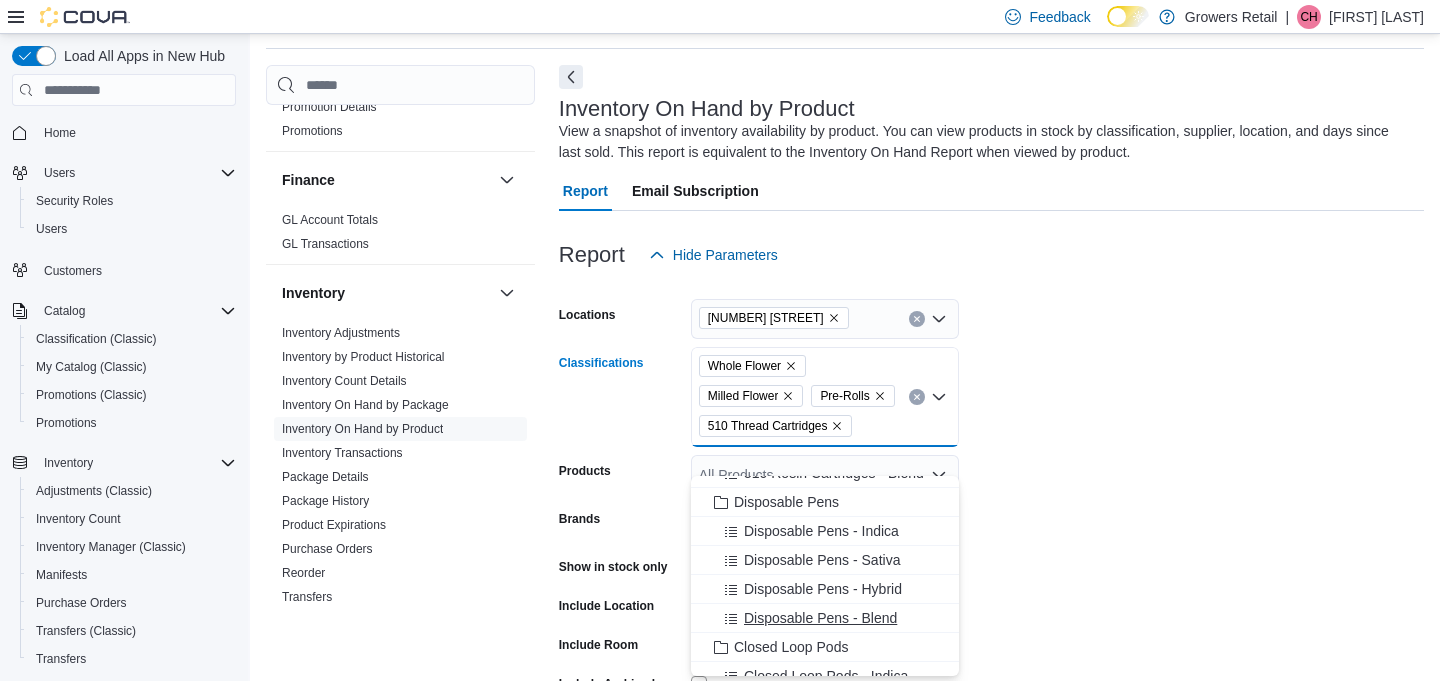 scroll, scrollTop: 711, scrollLeft: 0, axis: vertical 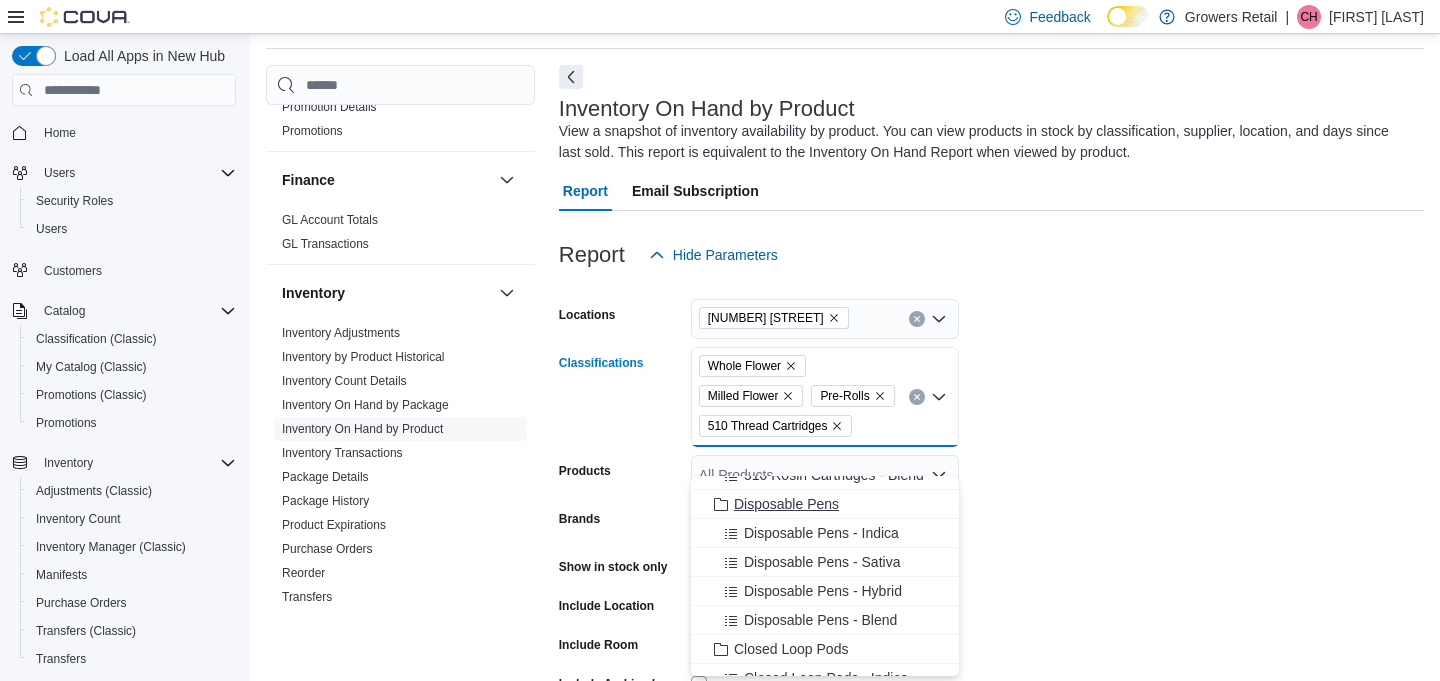 click on "Disposable Pens" at bounding box center (786, 504) 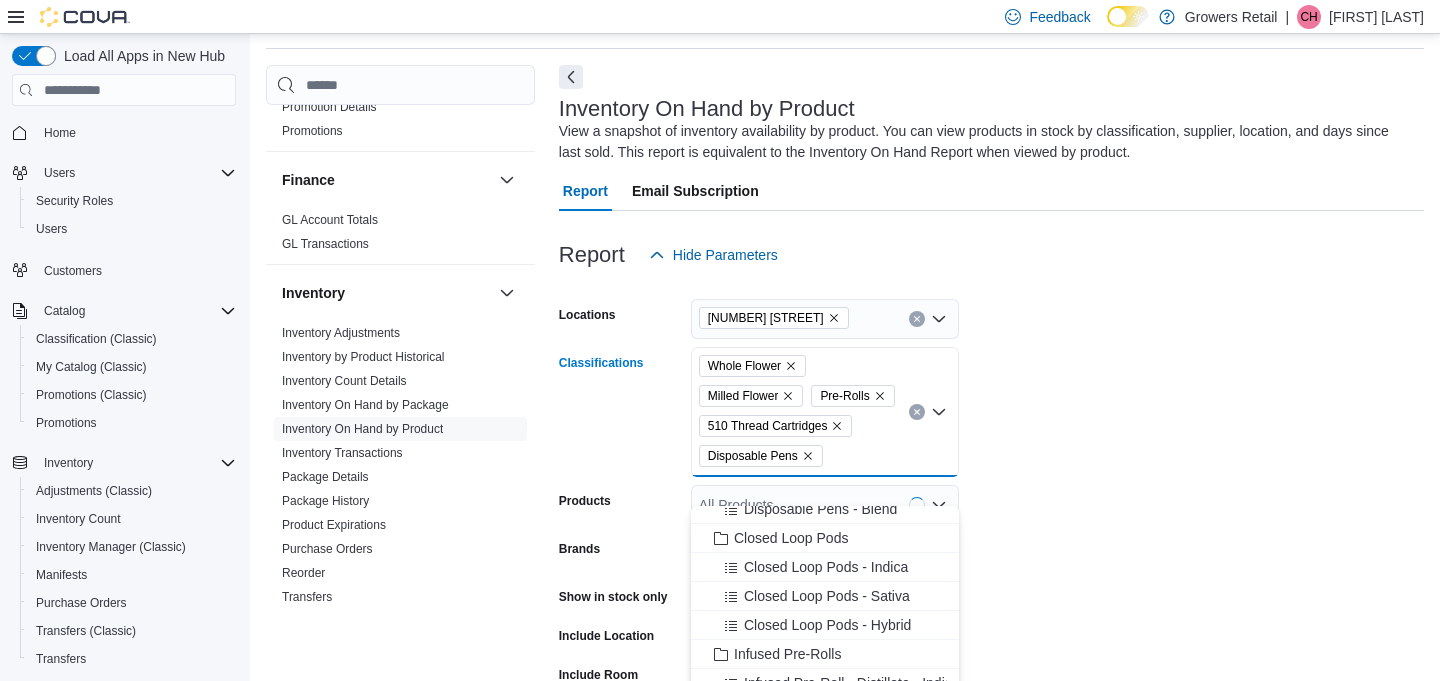 scroll, scrollTop: 824, scrollLeft: 0, axis: vertical 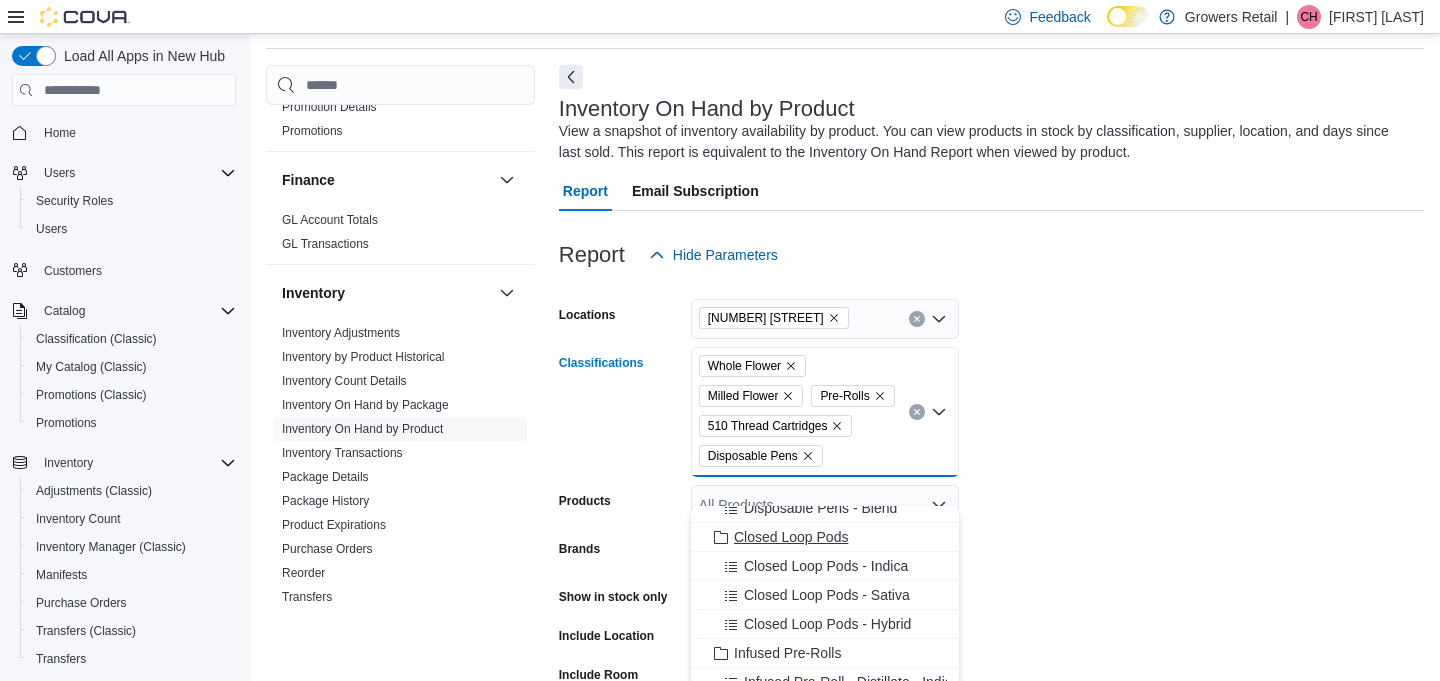 click on "Closed Loop Pods" at bounding box center (791, 537) 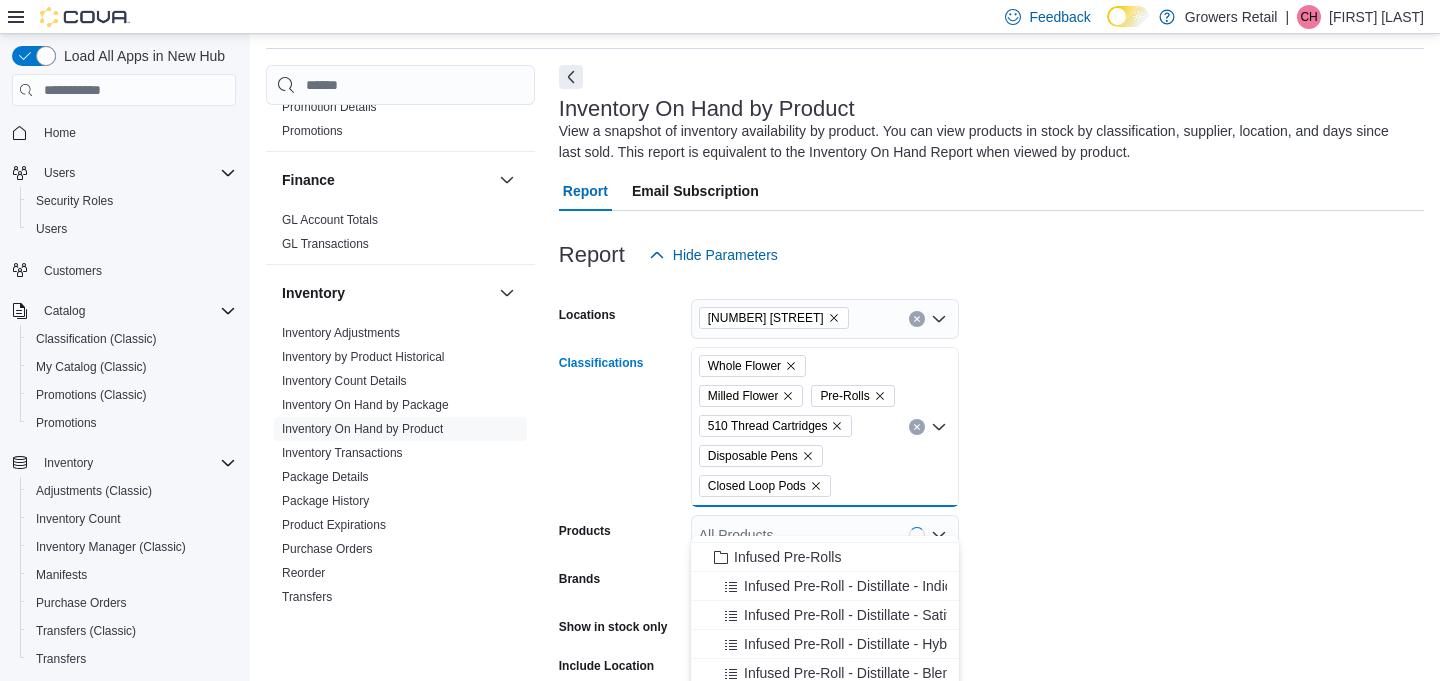 scroll, scrollTop: 921, scrollLeft: 0, axis: vertical 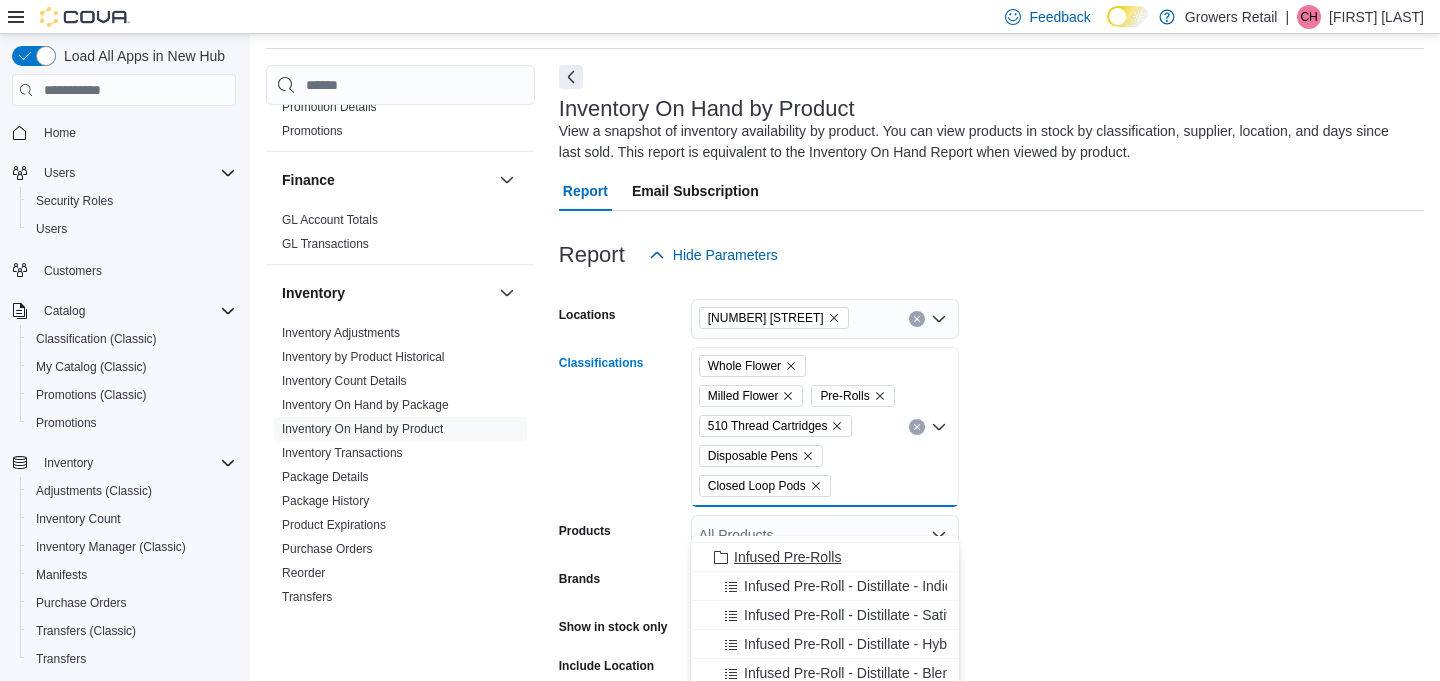 click on "Infused Pre-Rolls" at bounding box center [787, 557] 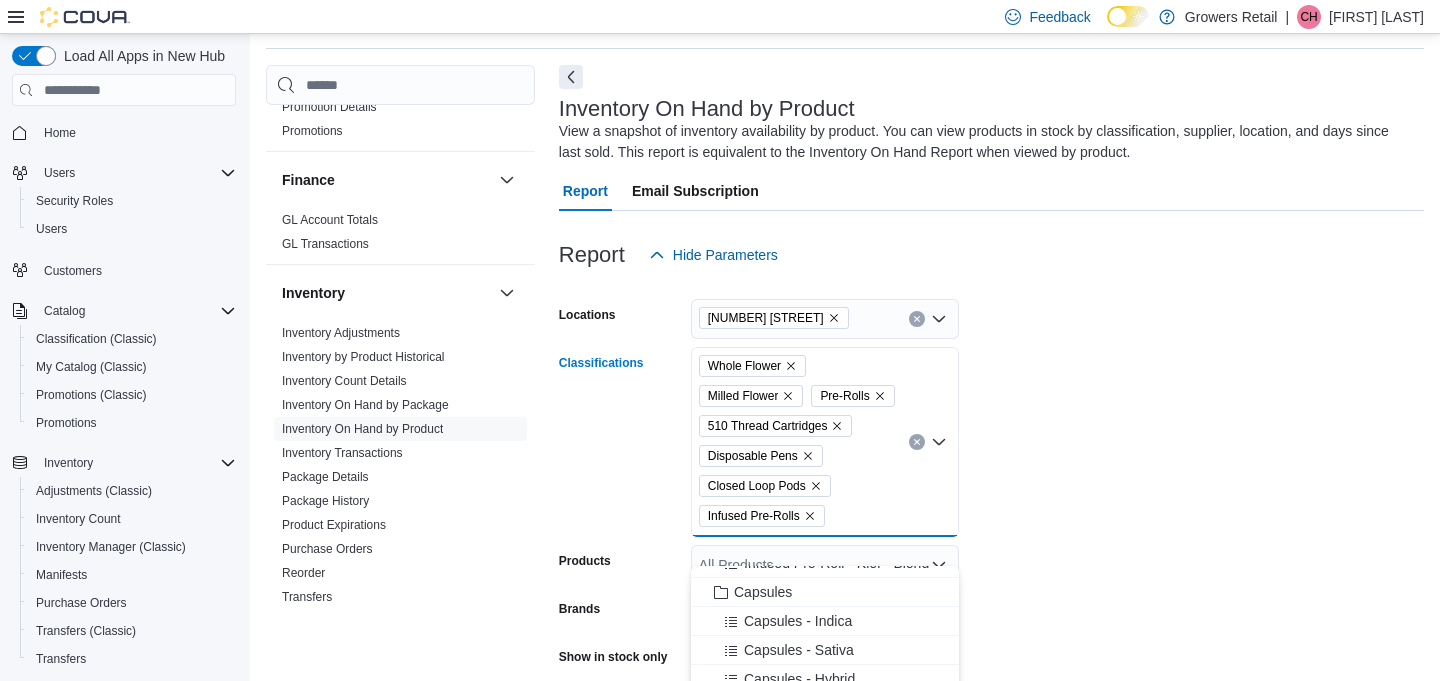 scroll, scrollTop: 1940, scrollLeft: 0, axis: vertical 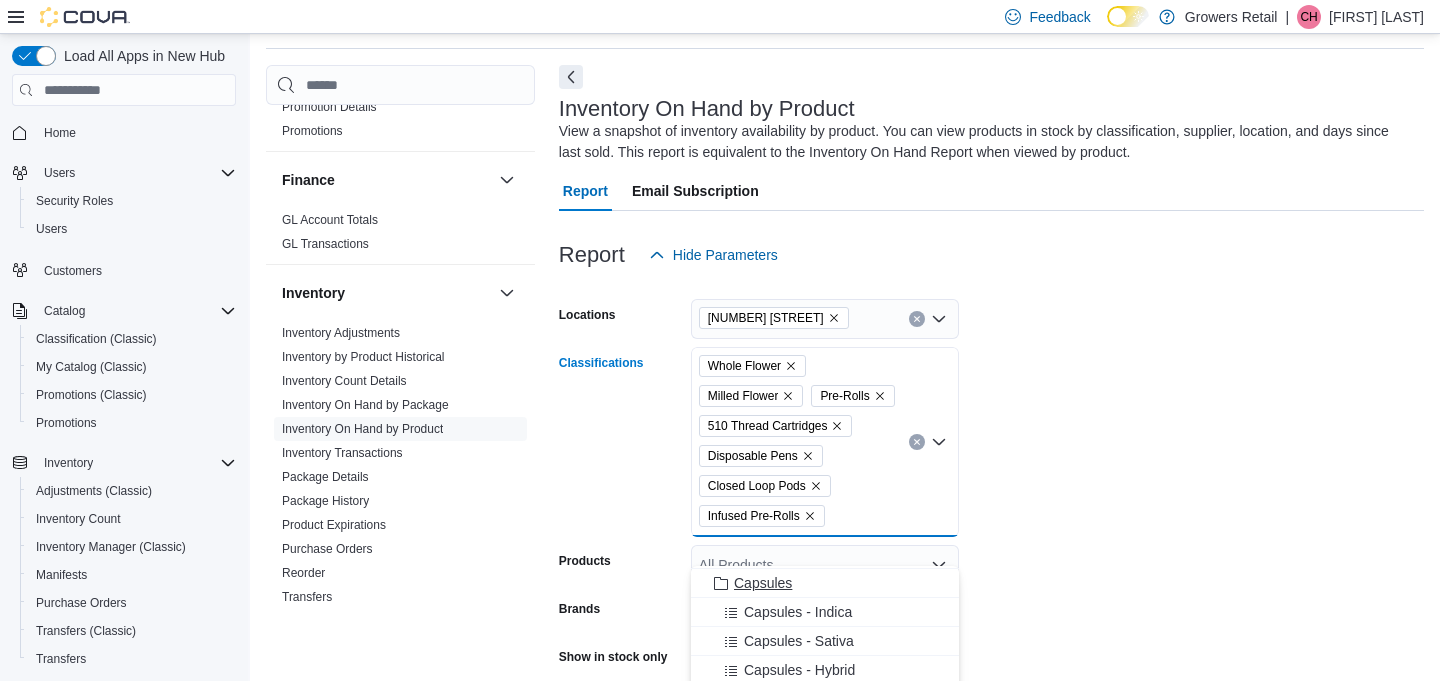 click on "Capsules" at bounding box center [763, 583] 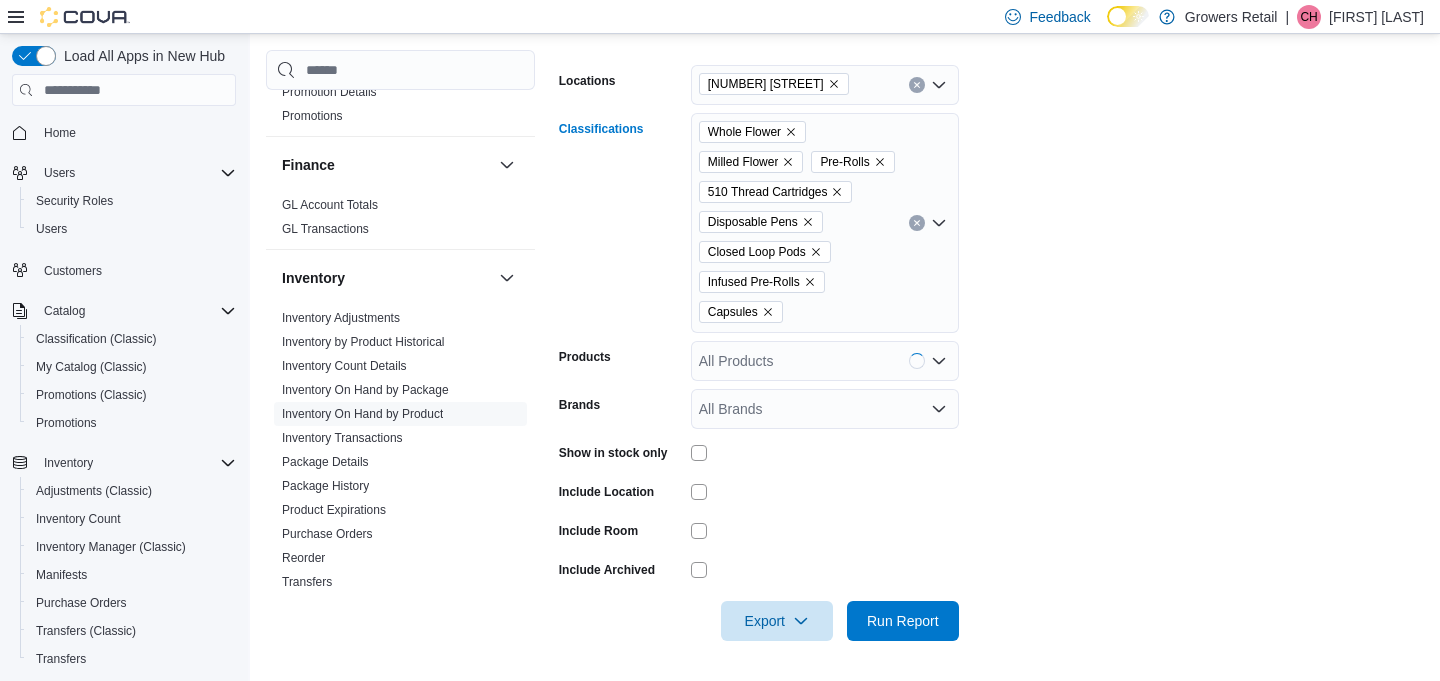 scroll, scrollTop: 329, scrollLeft: 0, axis: vertical 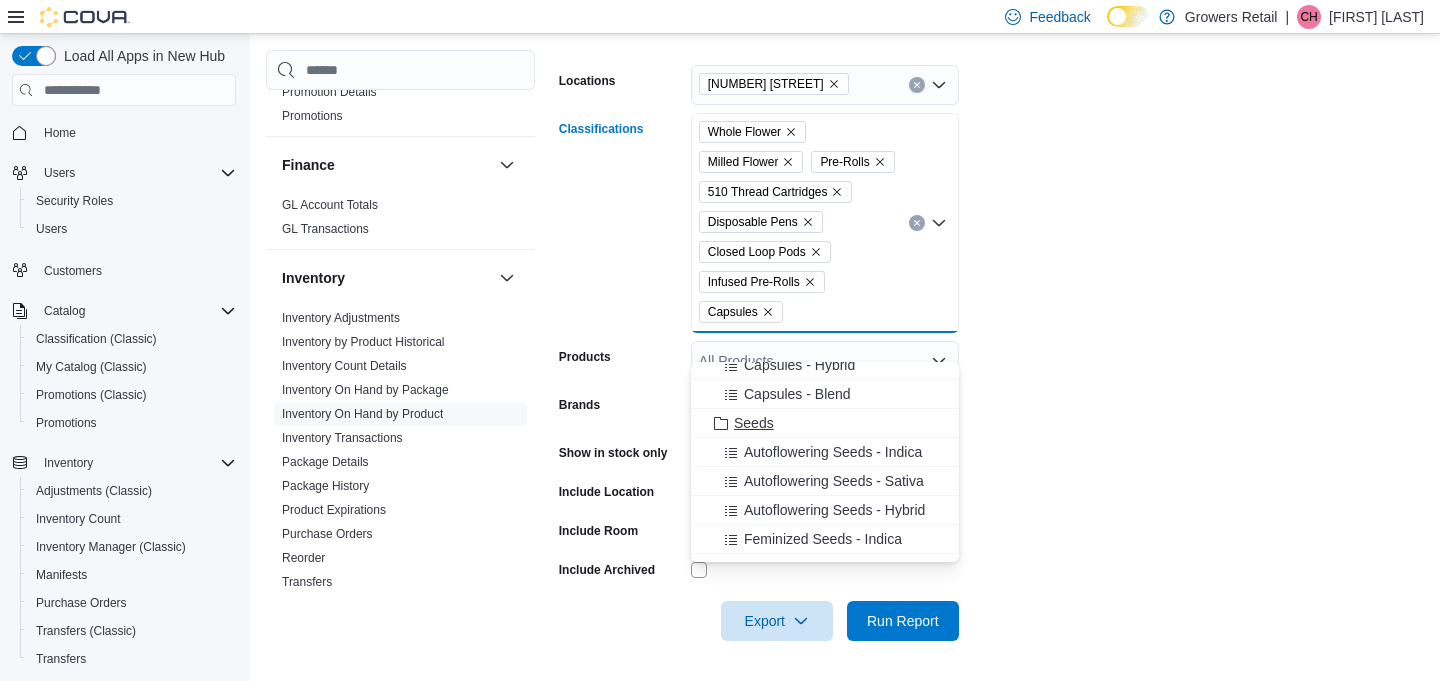 click on "Seeds" at bounding box center [754, 423] 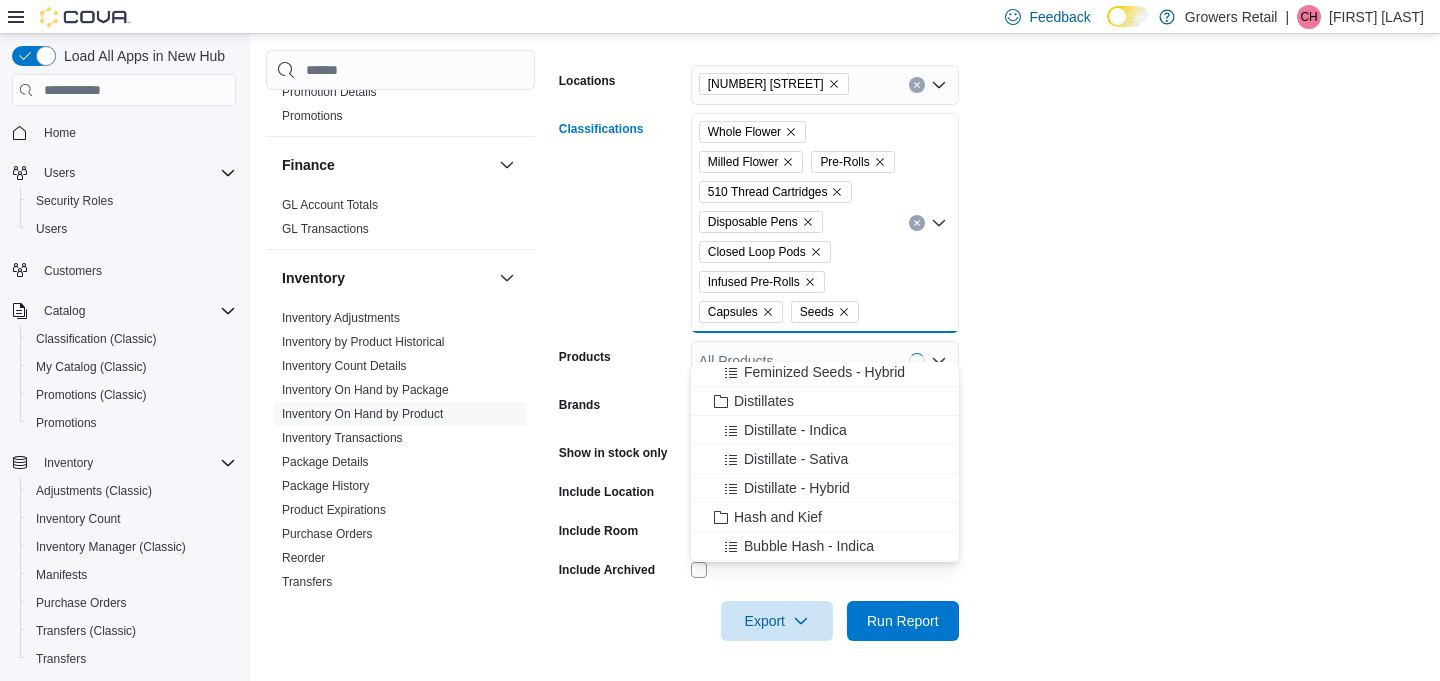 scroll, scrollTop: 2197, scrollLeft: 0, axis: vertical 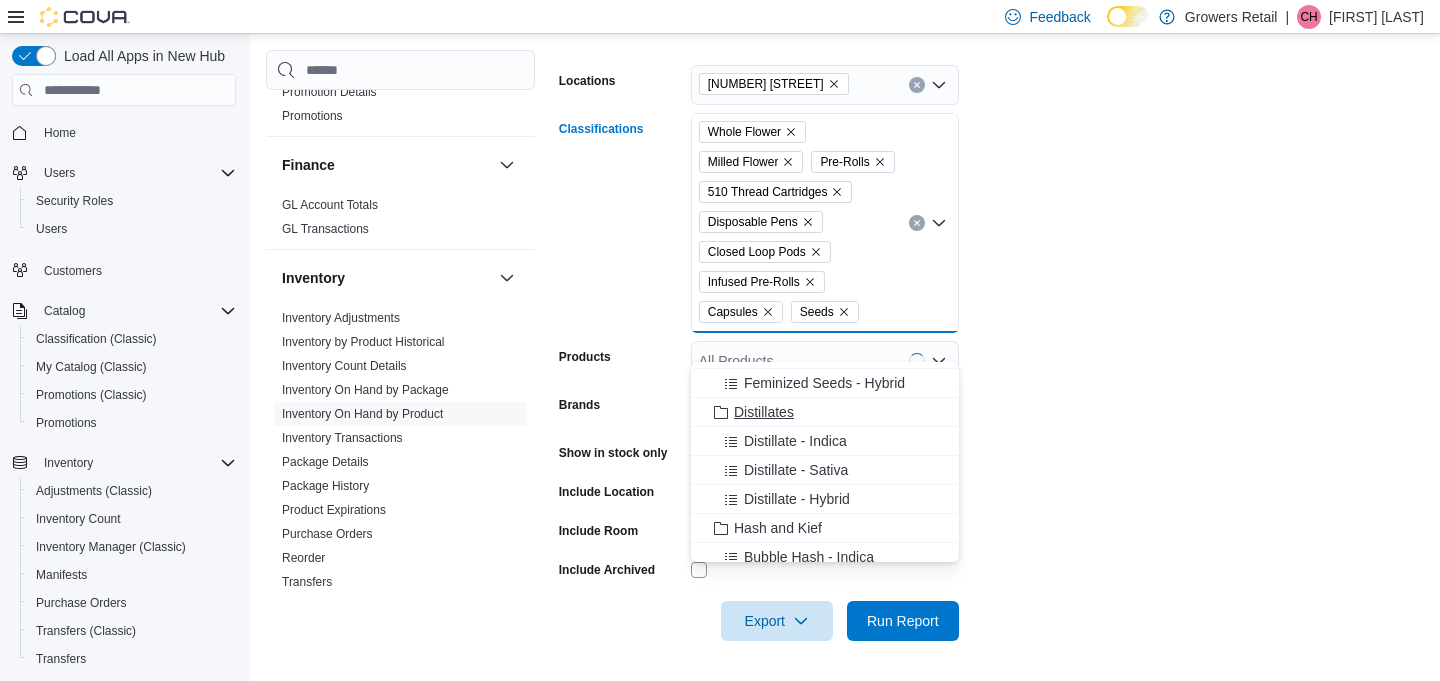 click on "Distillates" at bounding box center [764, 412] 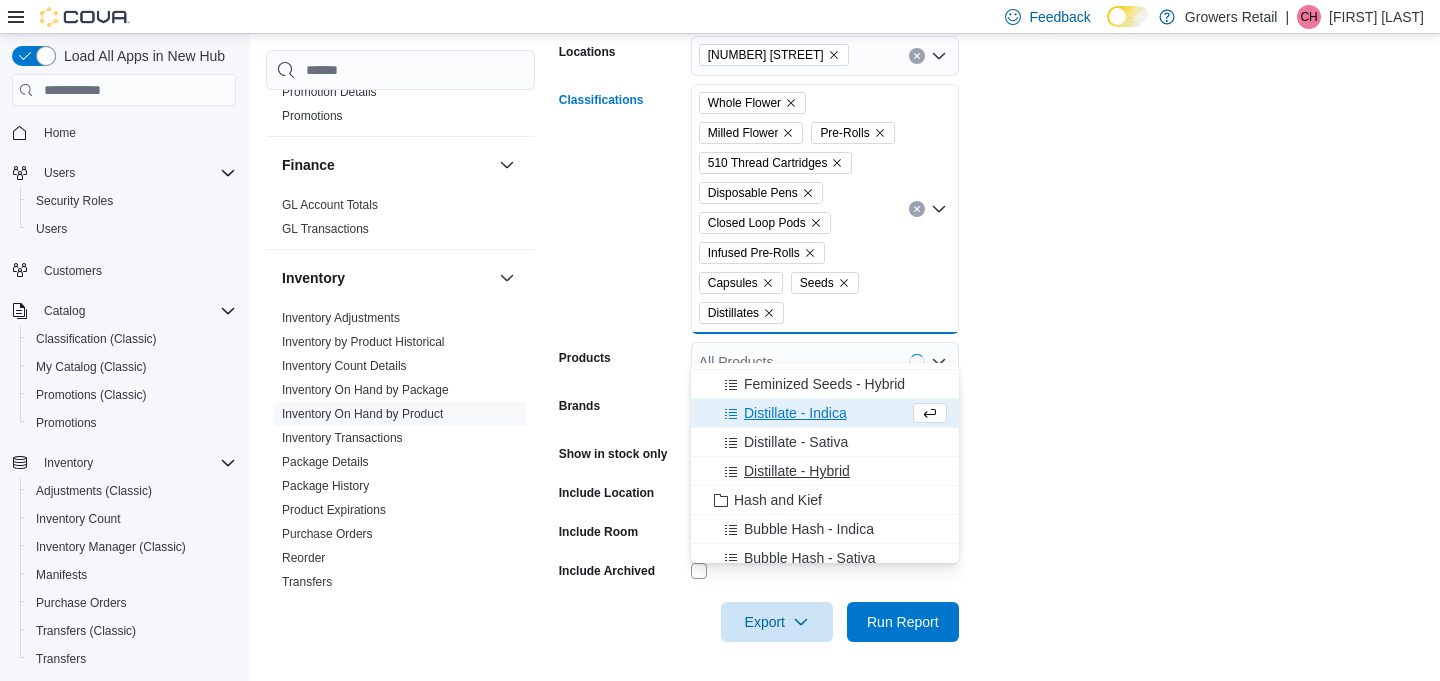 click on "Hash and Kief" at bounding box center (778, 500) 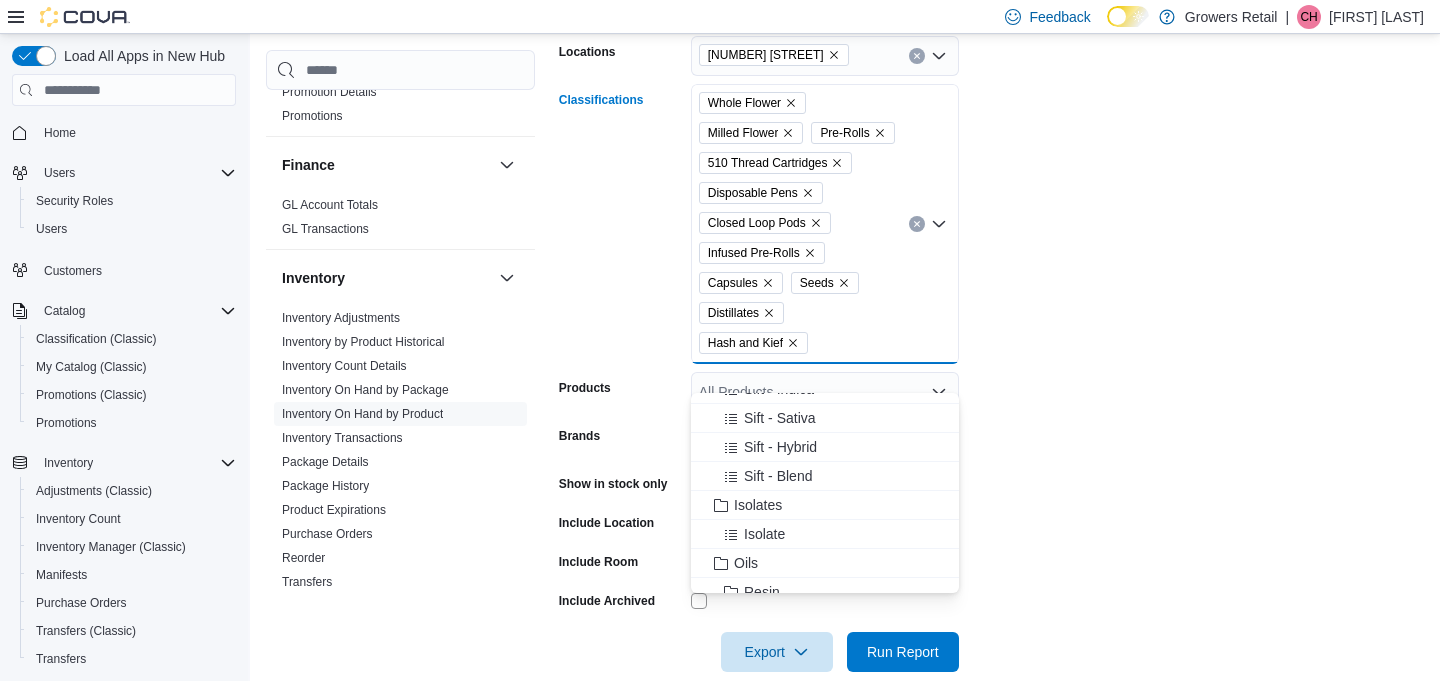 scroll, scrollTop: 2705, scrollLeft: 0, axis: vertical 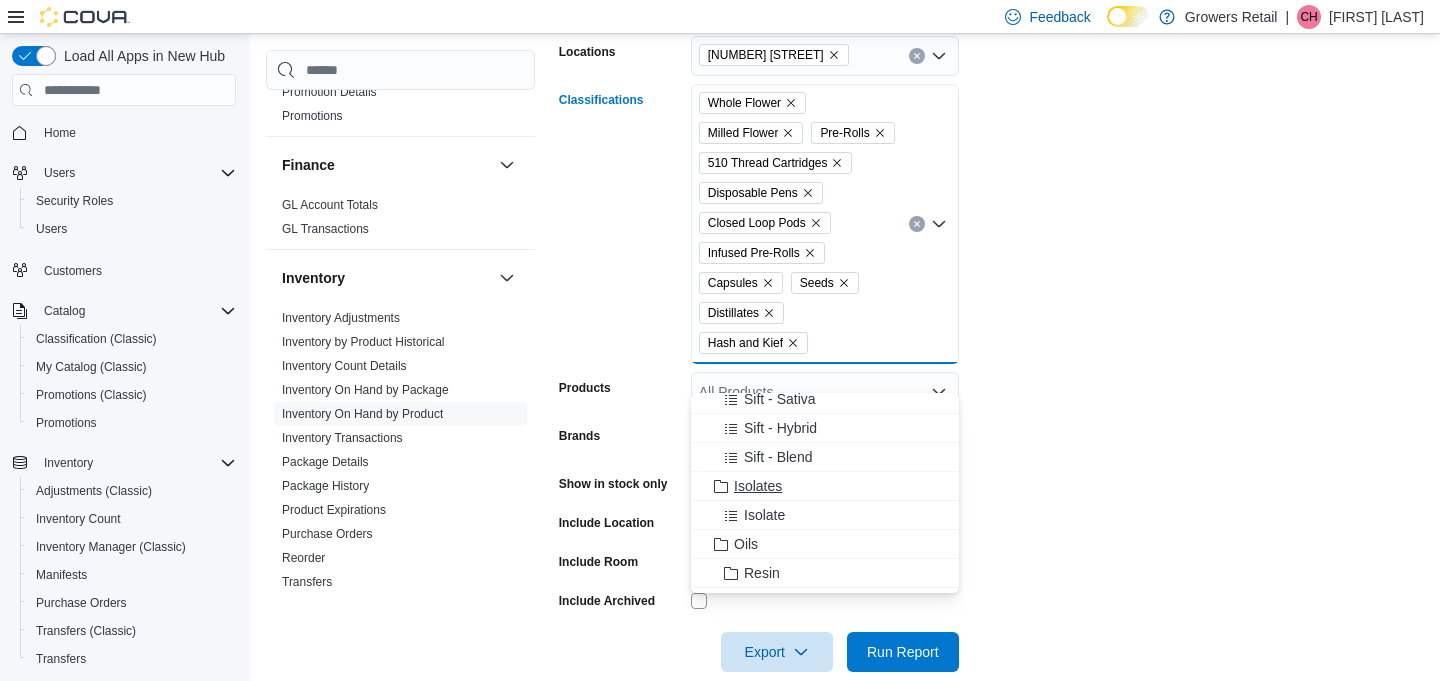 click on "Isolates" at bounding box center (758, 486) 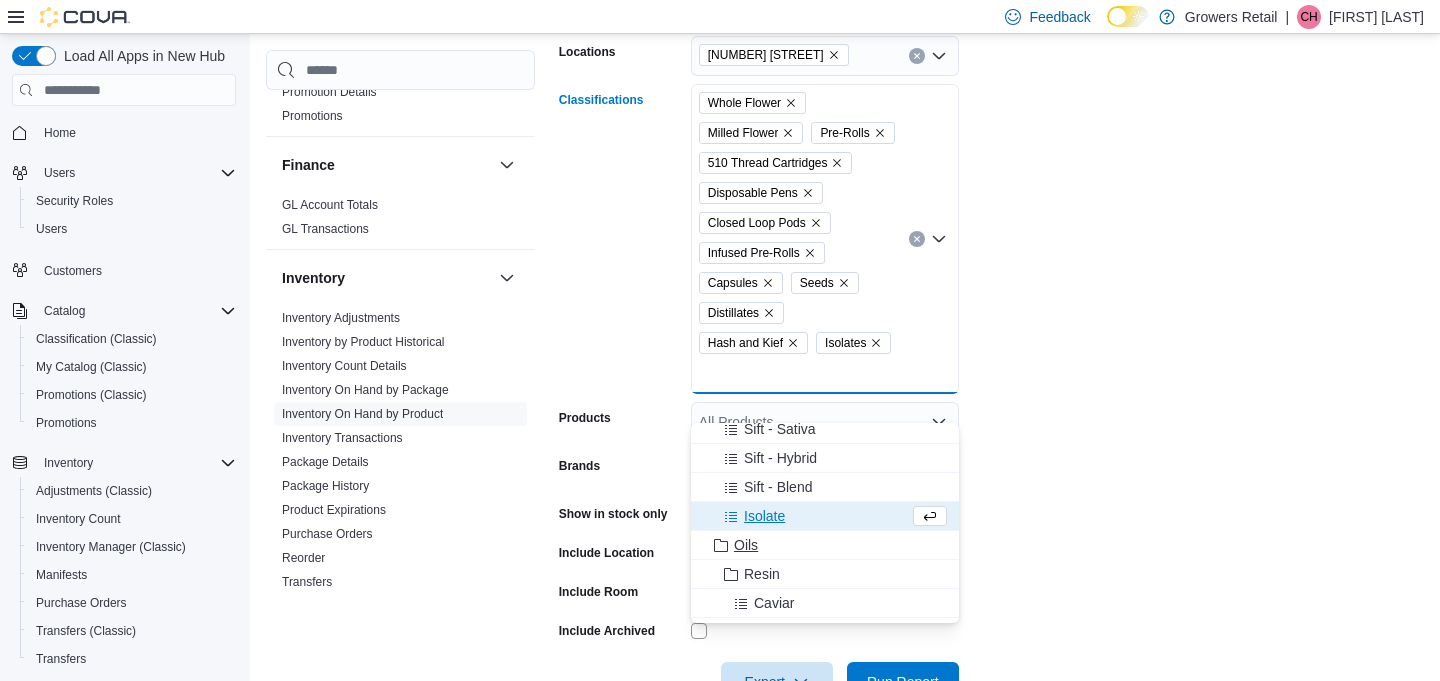 click on "Oils" at bounding box center (746, 545) 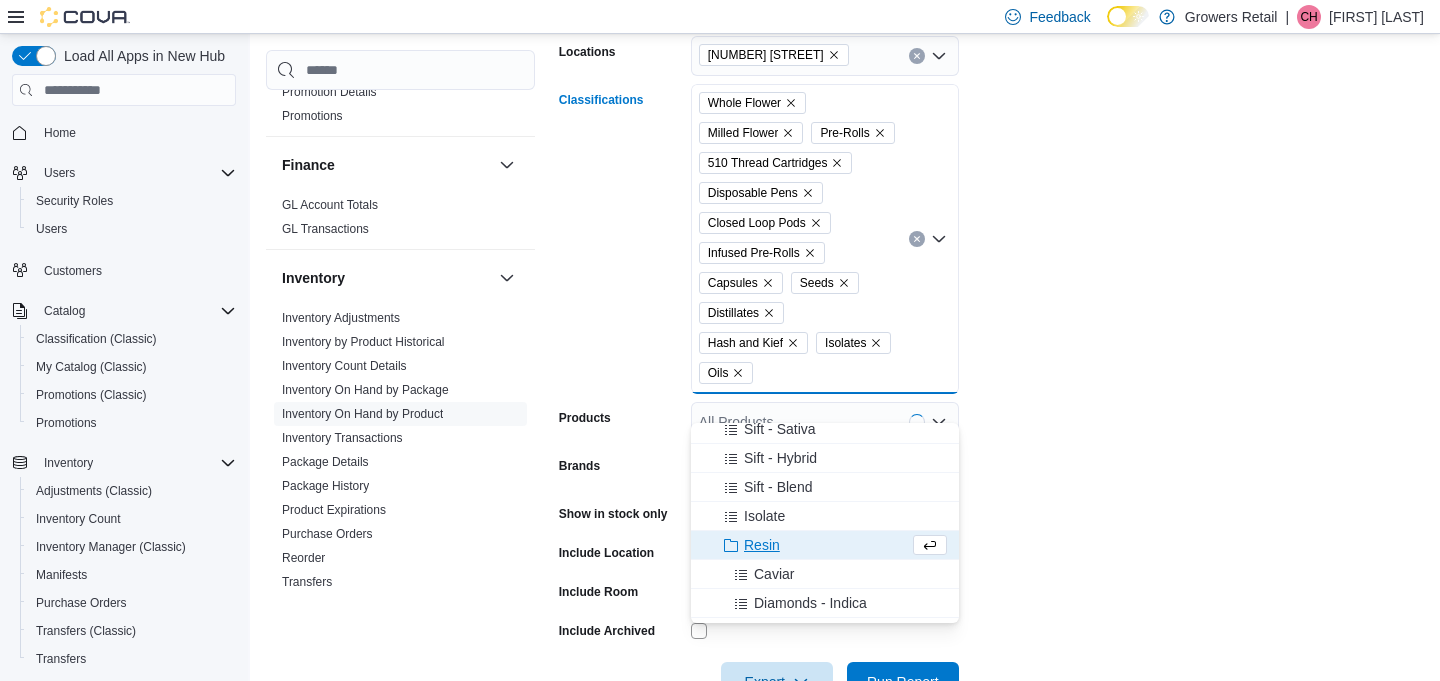 click on "Resin" at bounding box center (762, 545) 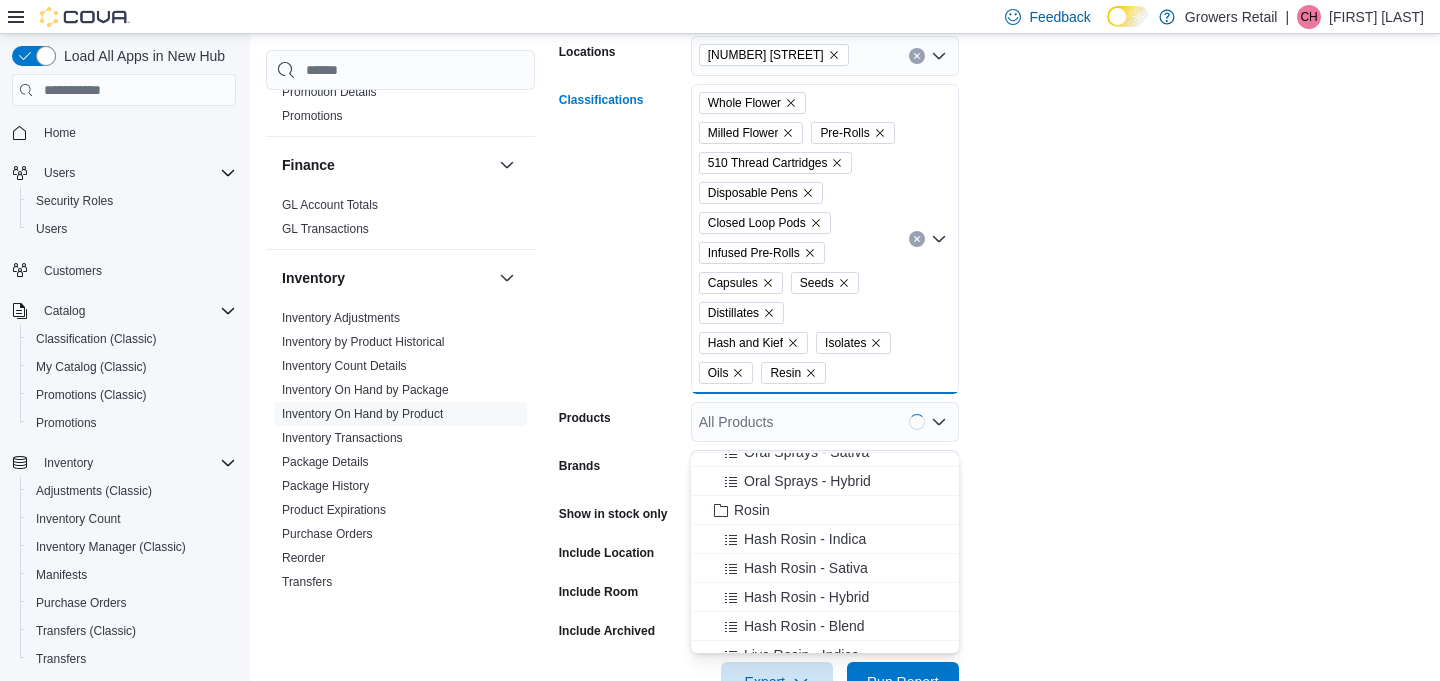 scroll, scrollTop: 3353, scrollLeft: 0, axis: vertical 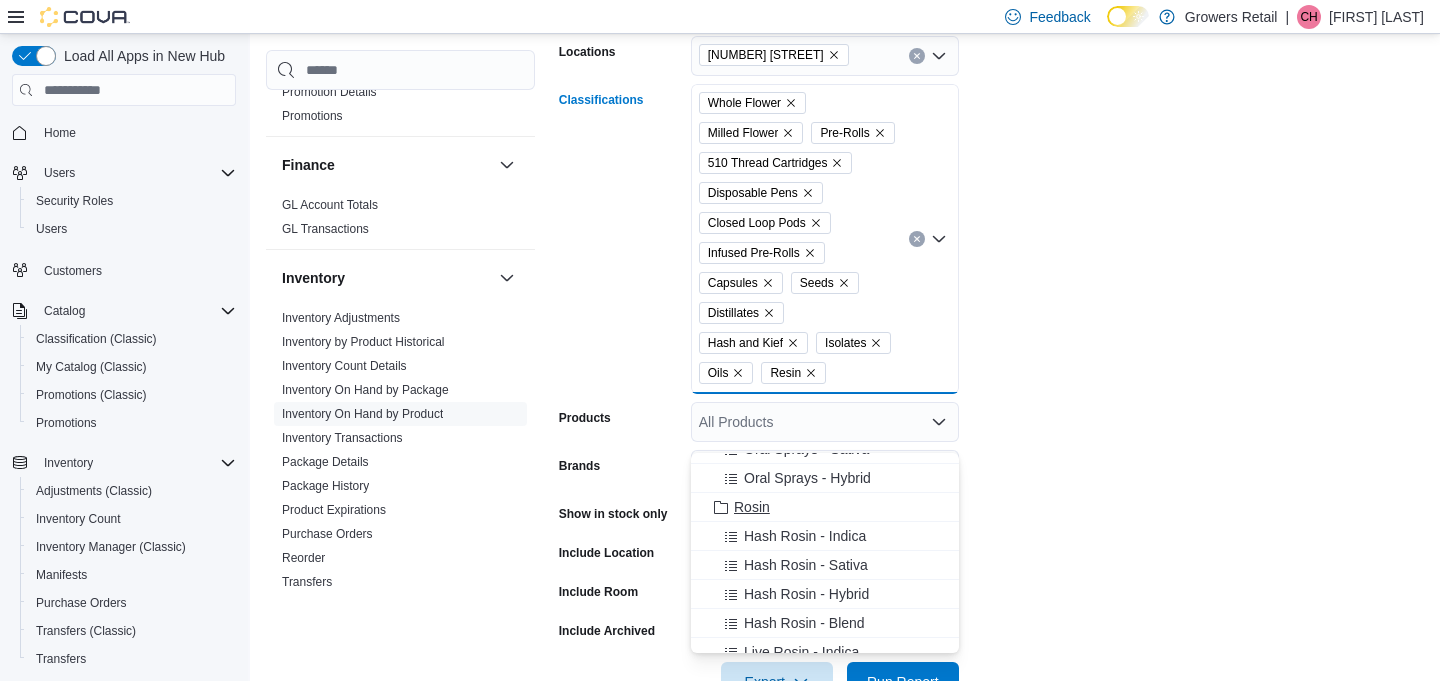 click on "Rosin" at bounding box center (752, 507) 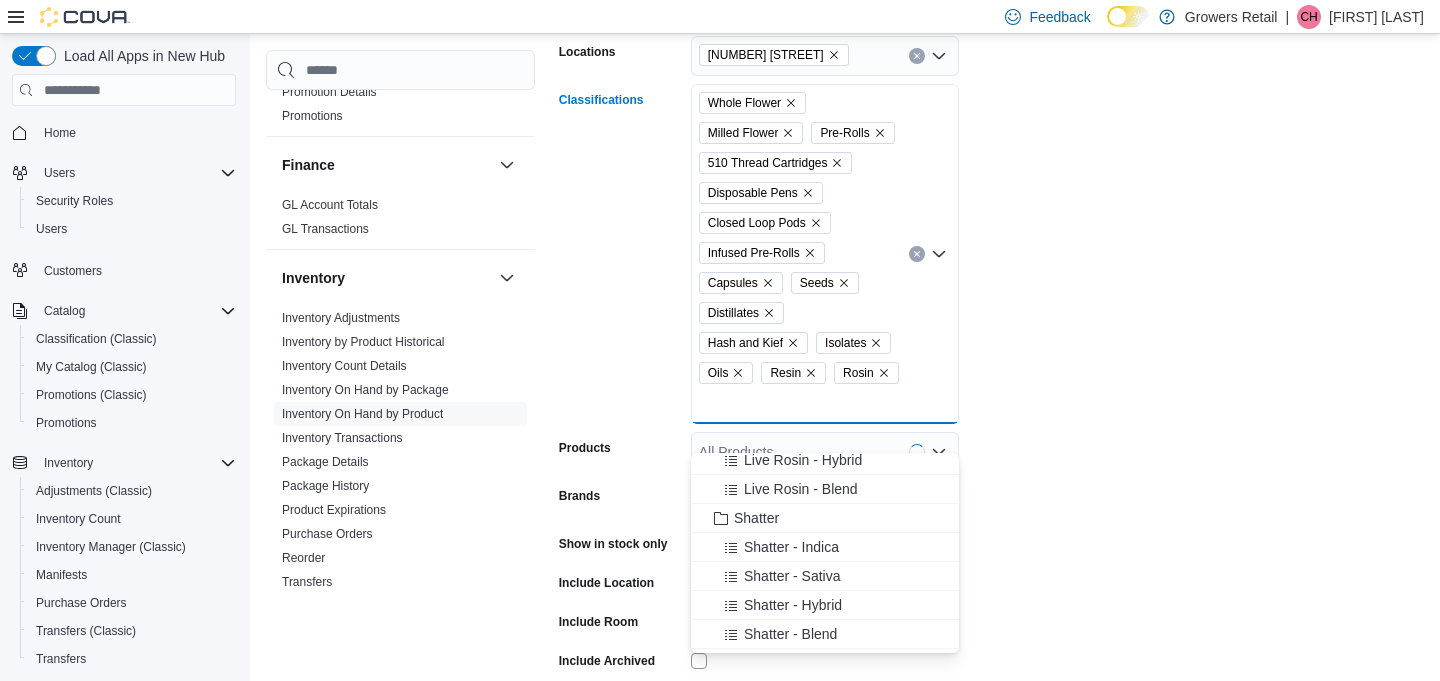 scroll, scrollTop: 3579, scrollLeft: 0, axis: vertical 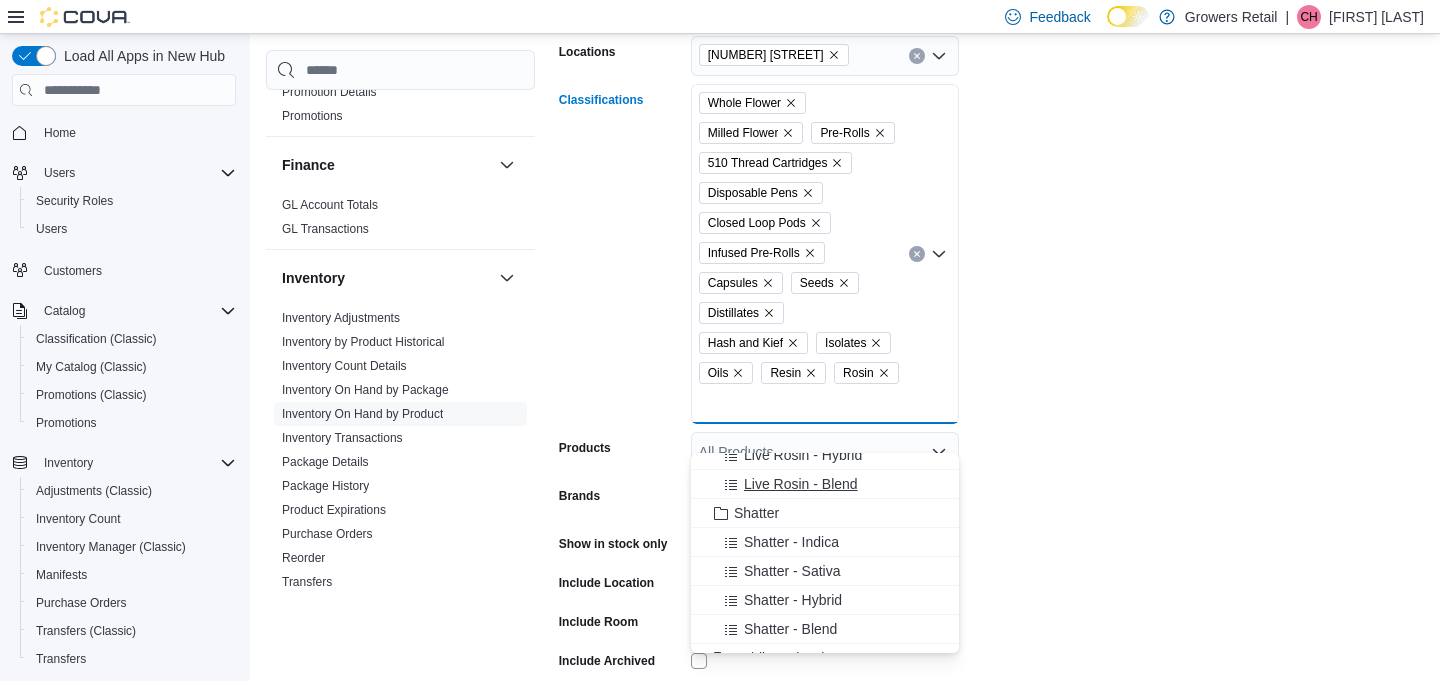 click on "Shatter" at bounding box center (756, 513) 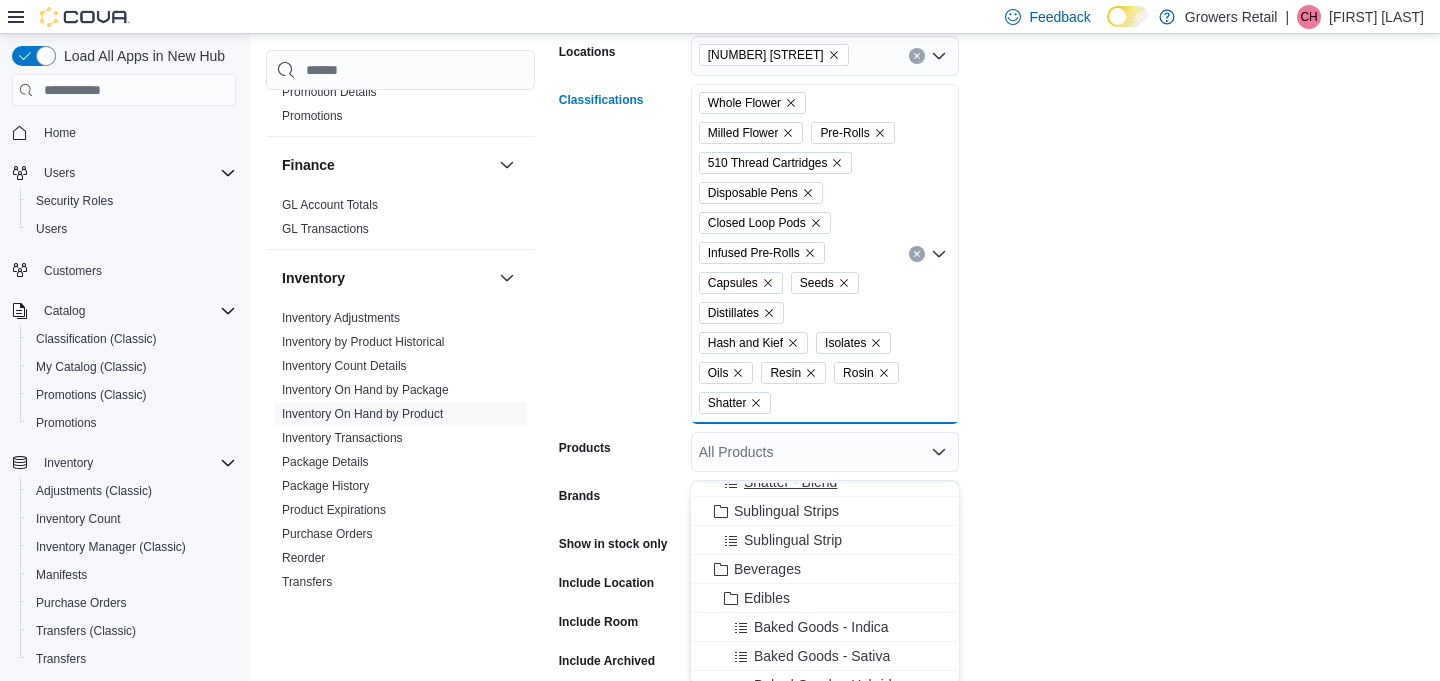 click on "Sublingual Strips" at bounding box center [786, 511] 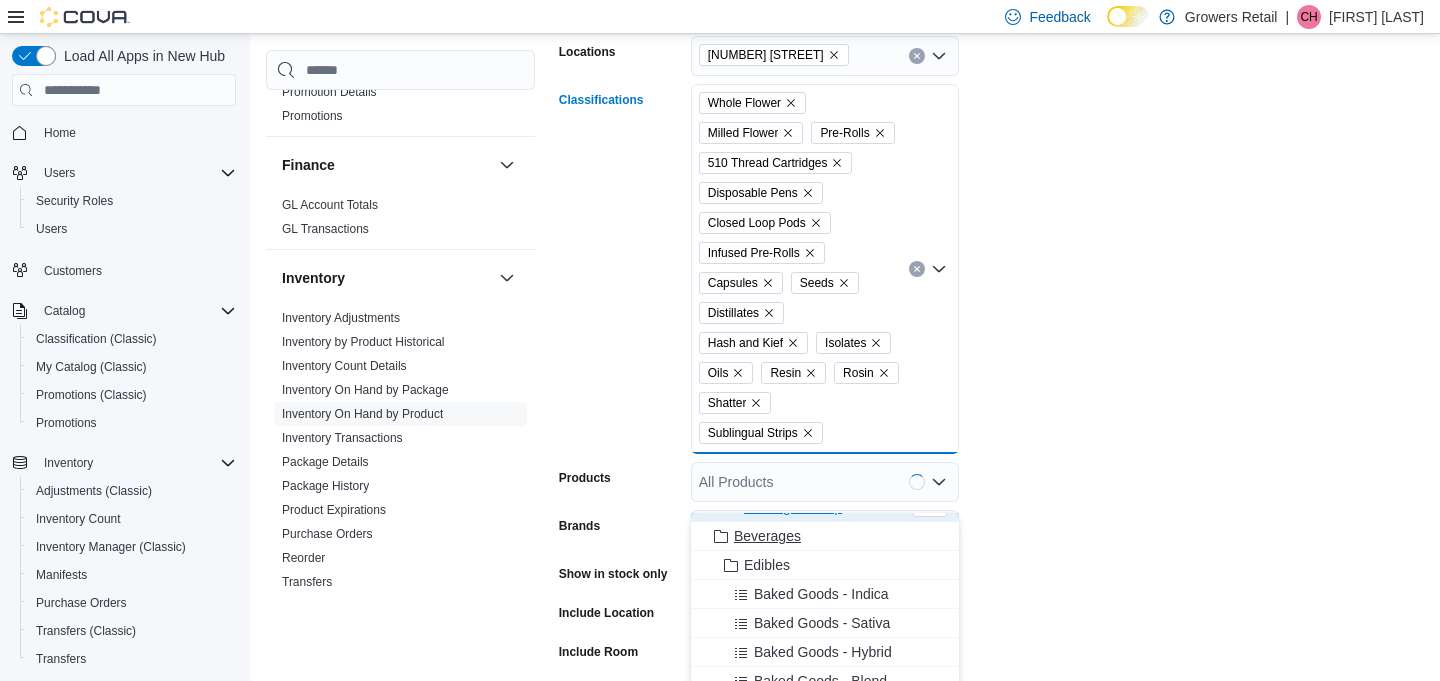 scroll, scrollTop: 3760, scrollLeft: 0, axis: vertical 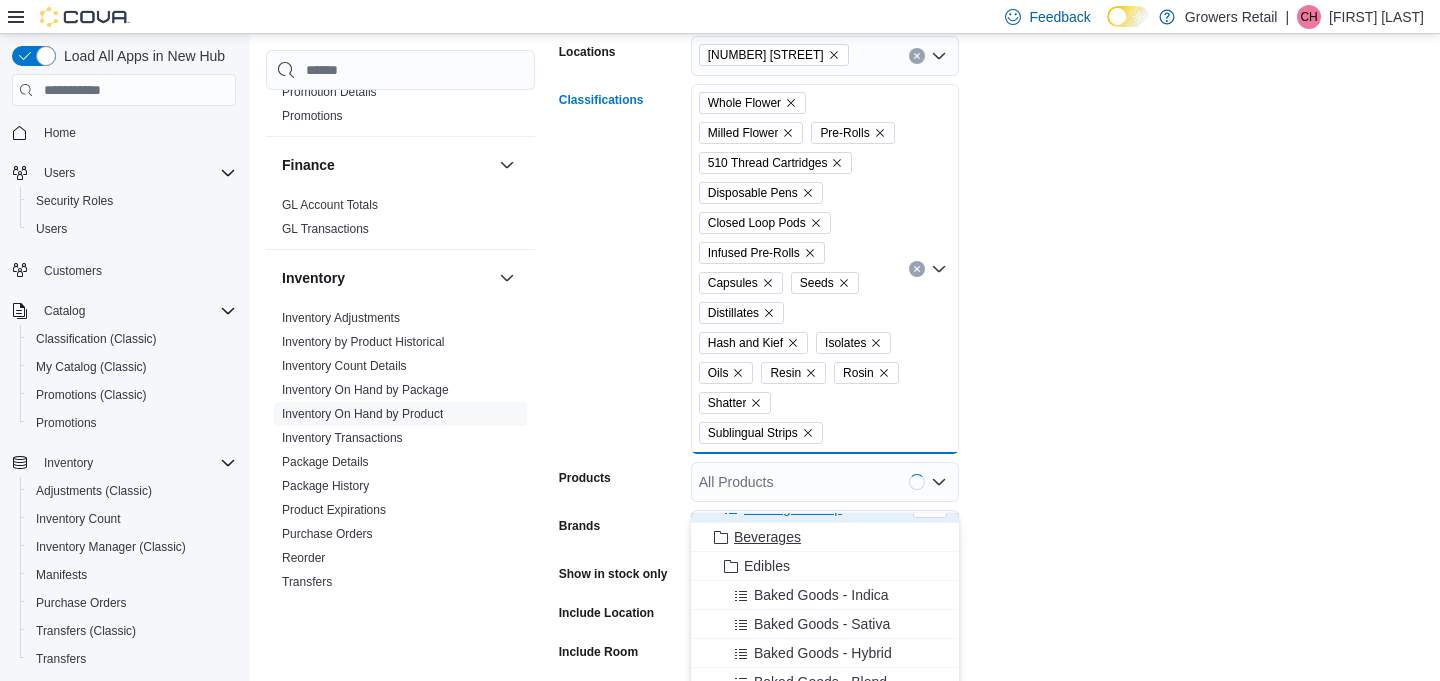 click on "Beverages" at bounding box center [767, 537] 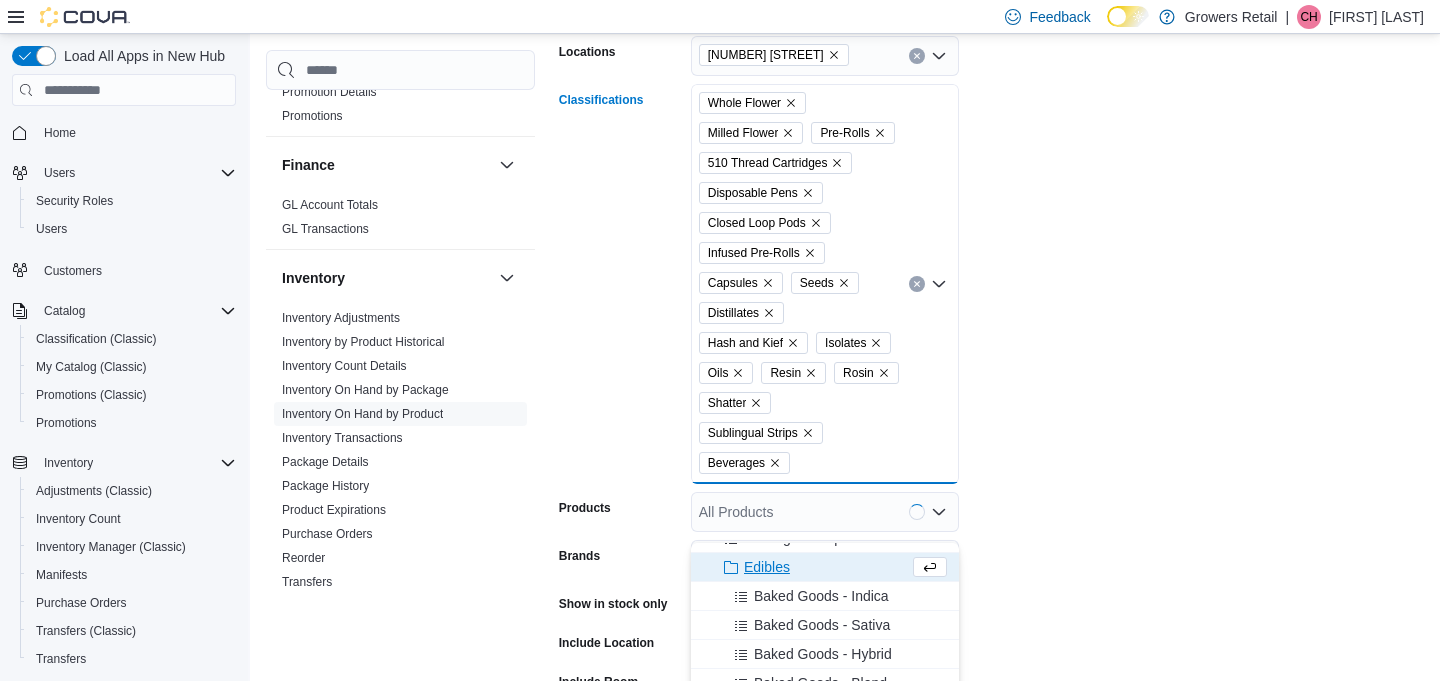 click at bounding box center (733, 567) 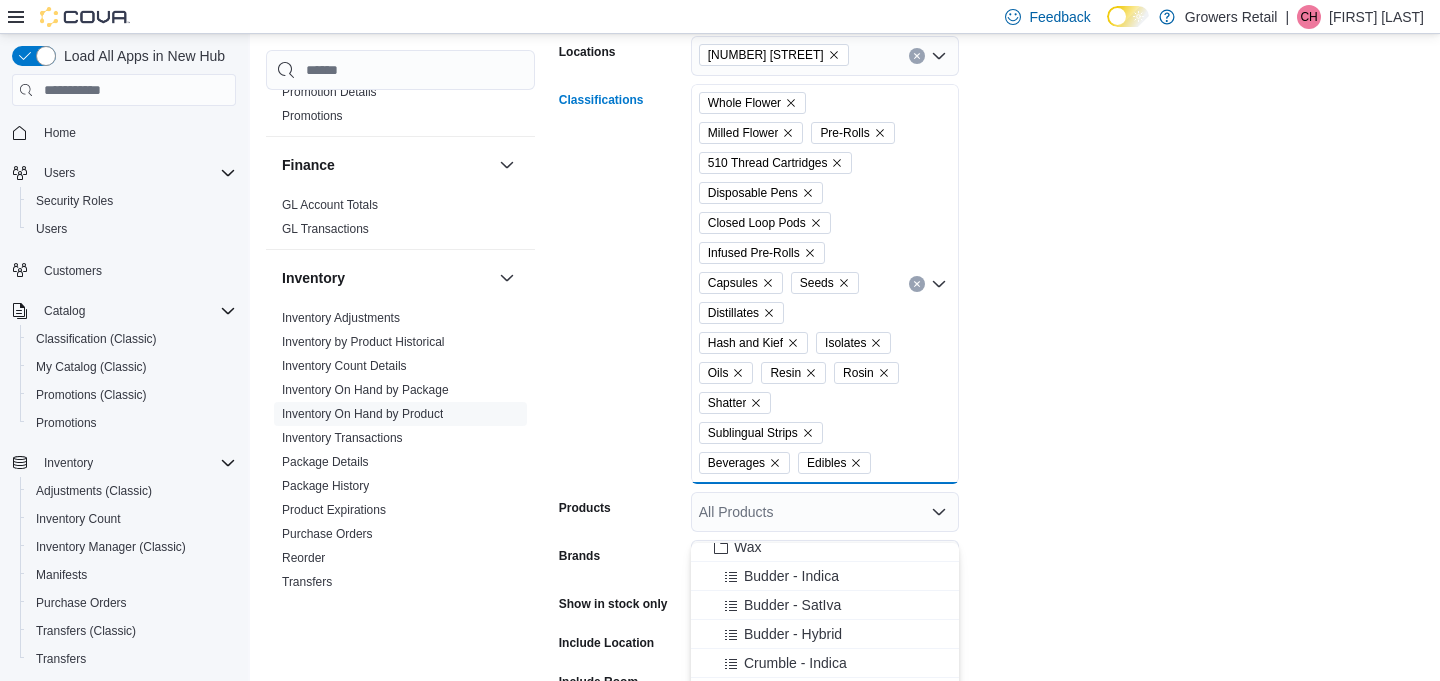 scroll, scrollTop: 4558, scrollLeft: 0, axis: vertical 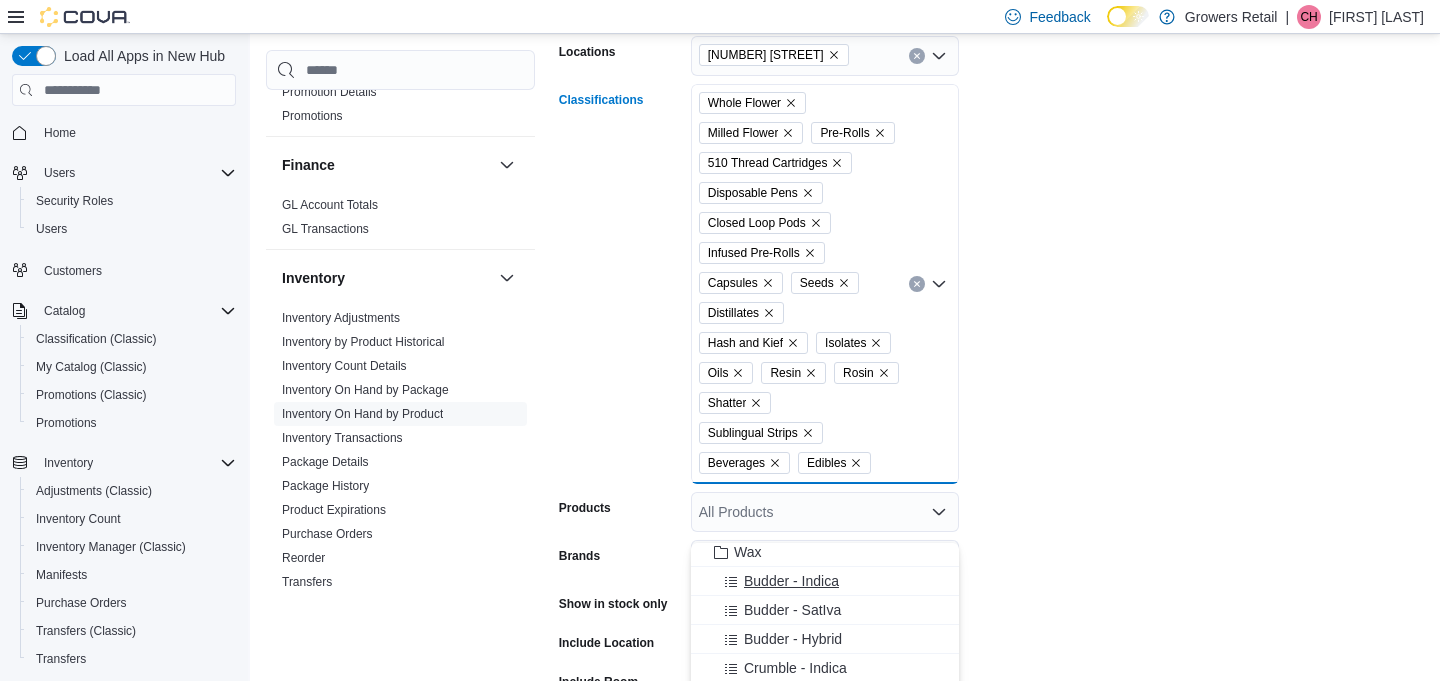 click on "Budder - Indica" at bounding box center (825, 581) 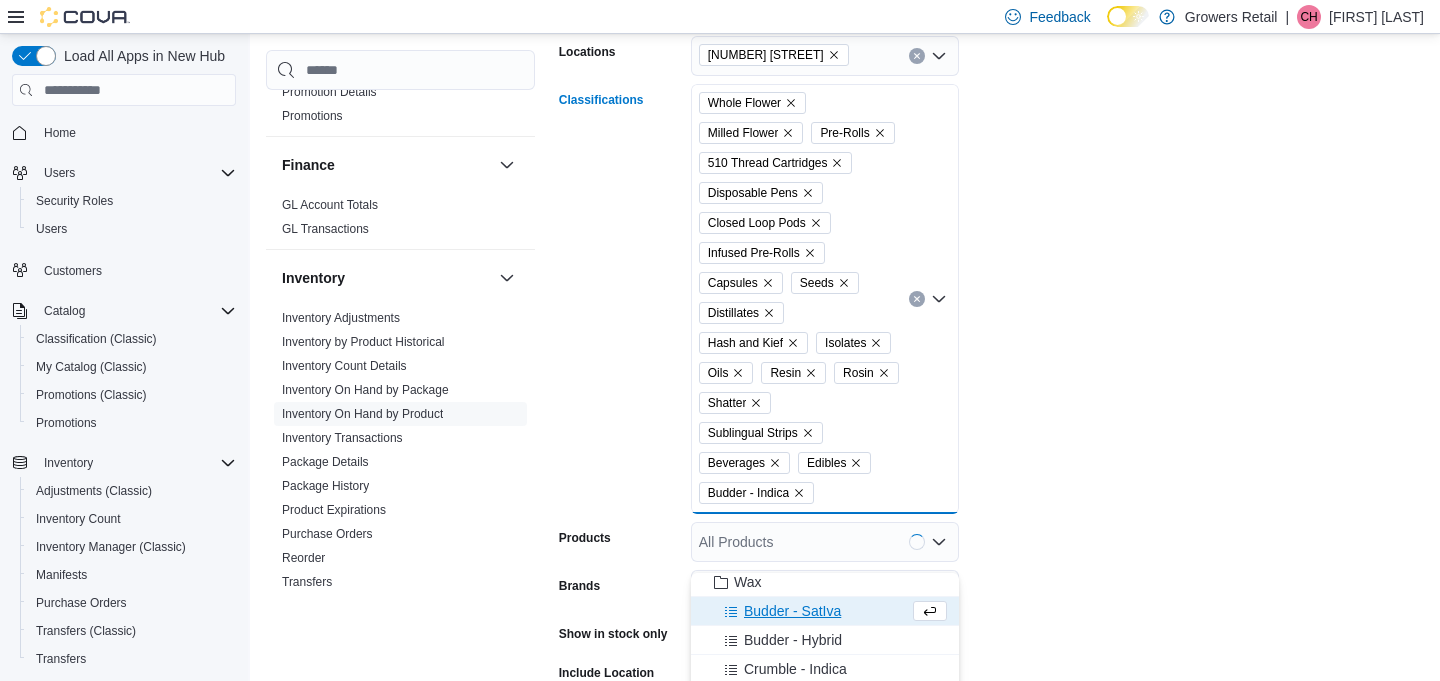 click on "Whole Flower Milled Flower Pre-Rolls 510 Thread Cartridges Disposable Pens Closed Loop Pods Infused Pre-Rolls Capsules Seeds Distillates Hash and Kief Isolates Oils Resin Rosin Shatter Sublingual Strips Beverages Edibles Budder - Indica" at bounding box center [825, 299] 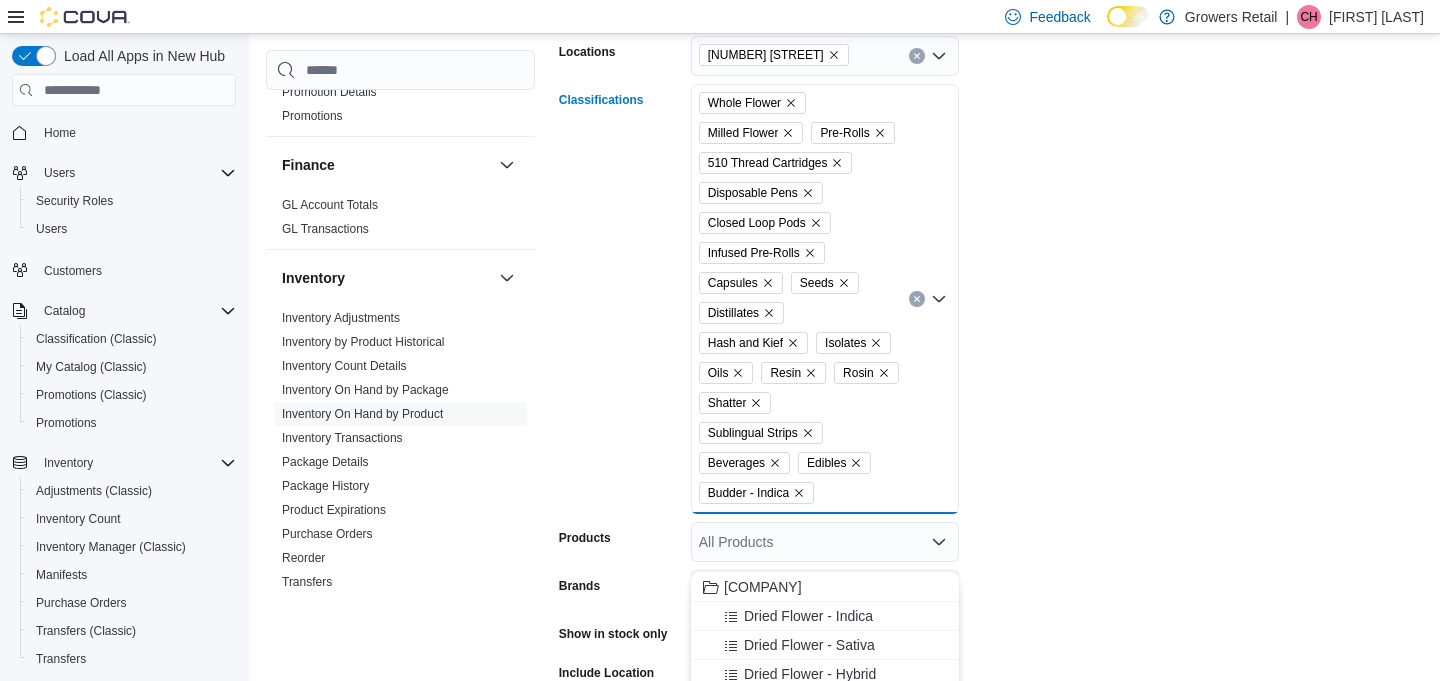 click 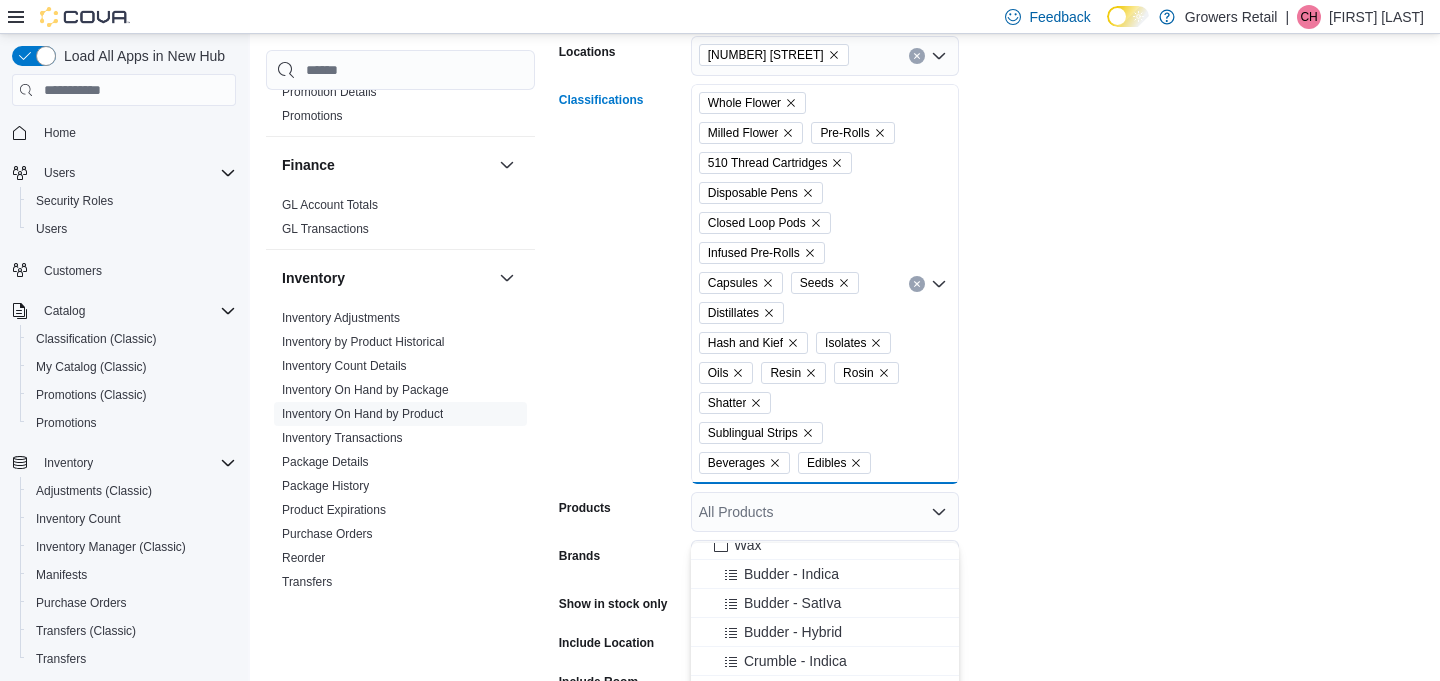 scroll, scrollTop: 4527, scrollLeft: 0, axis: vertical 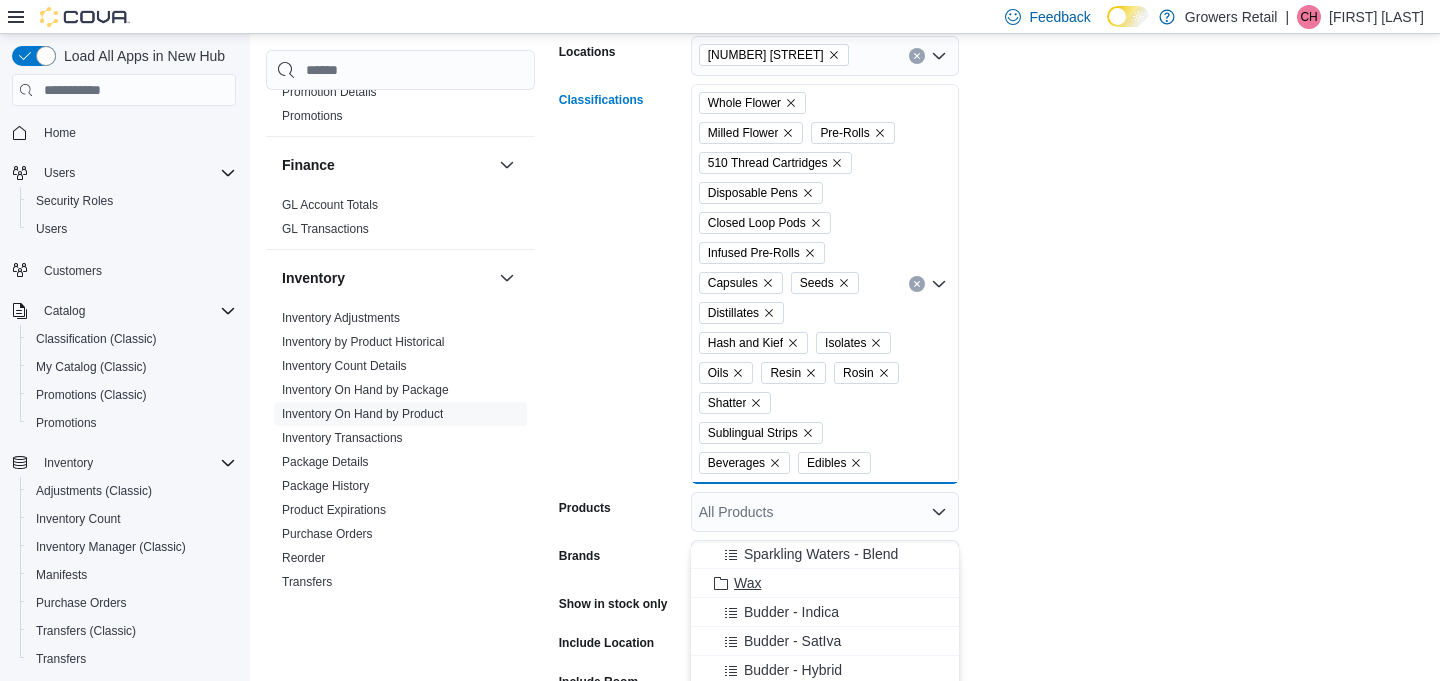 click on "Wax" at bounding box center (747, 583) 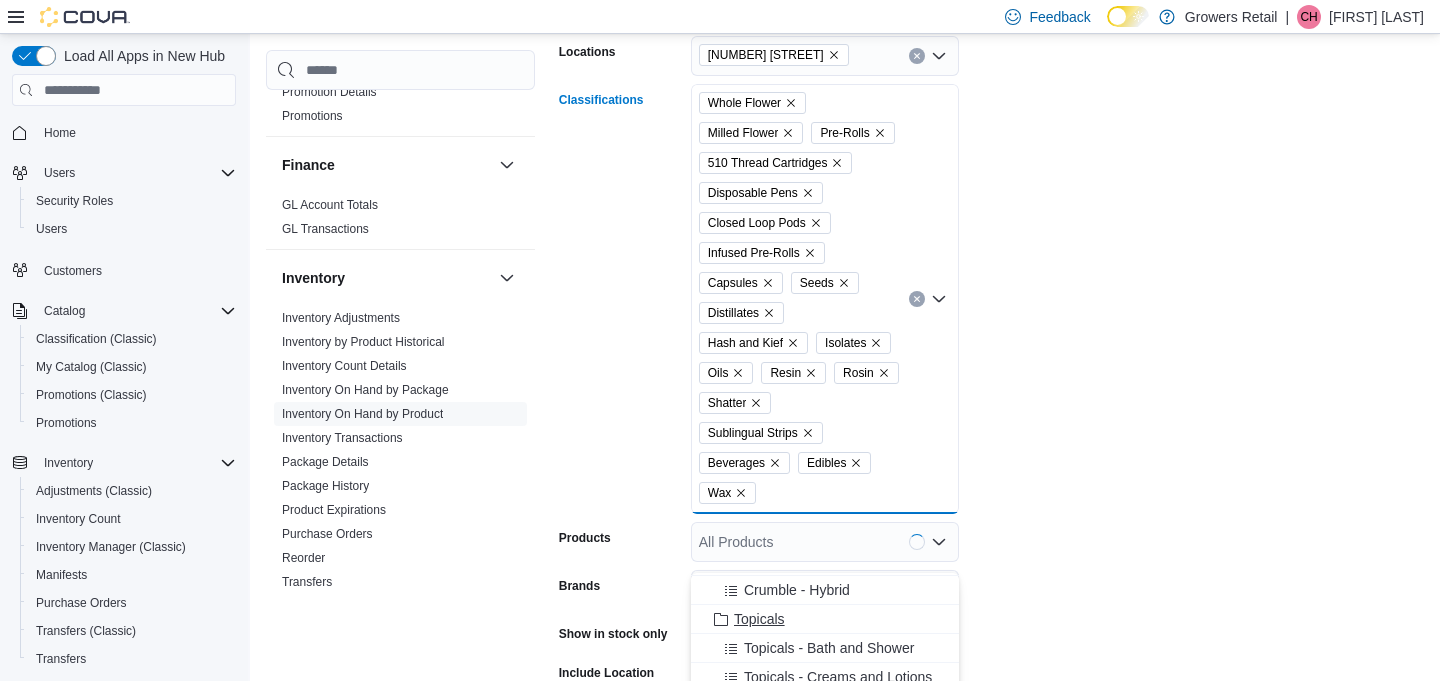 click on "Topicals" at bounding box center (759, 619) 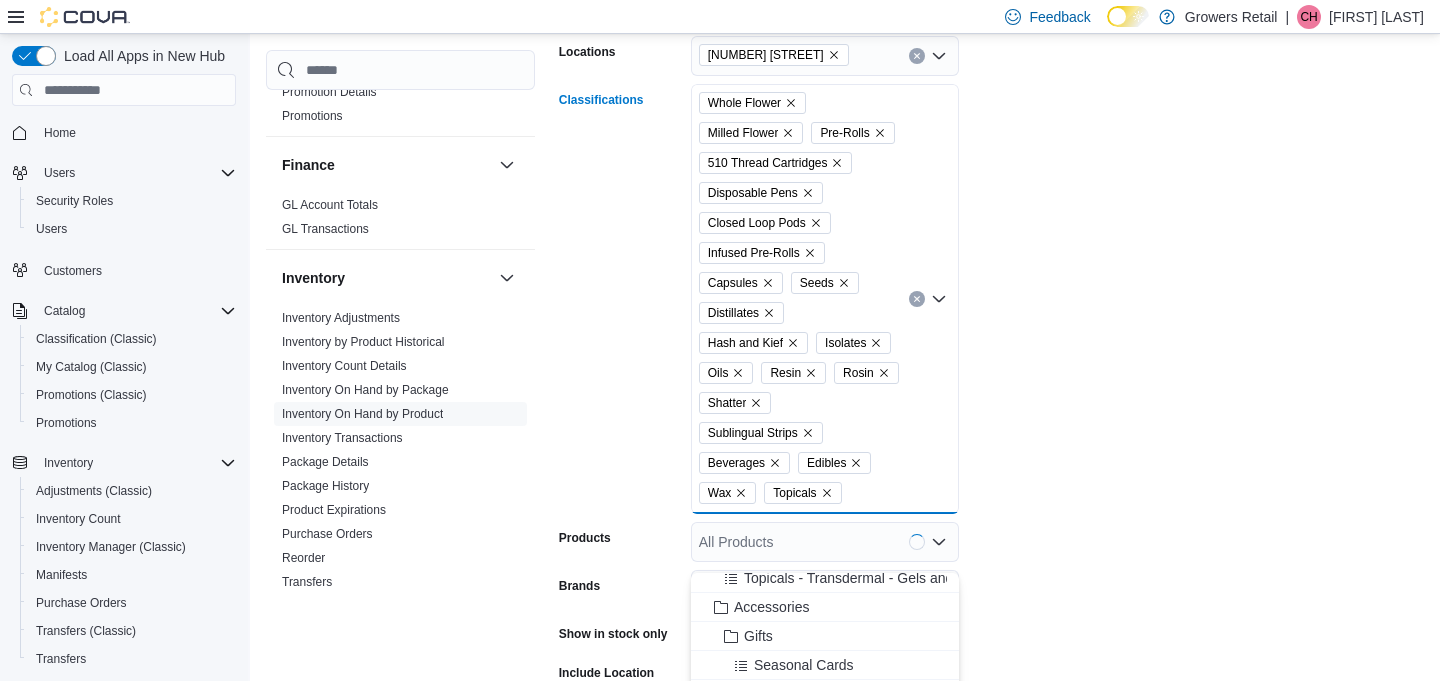 scroll, scrollTop: 4833, scrollLeft: 0, axis: vertical 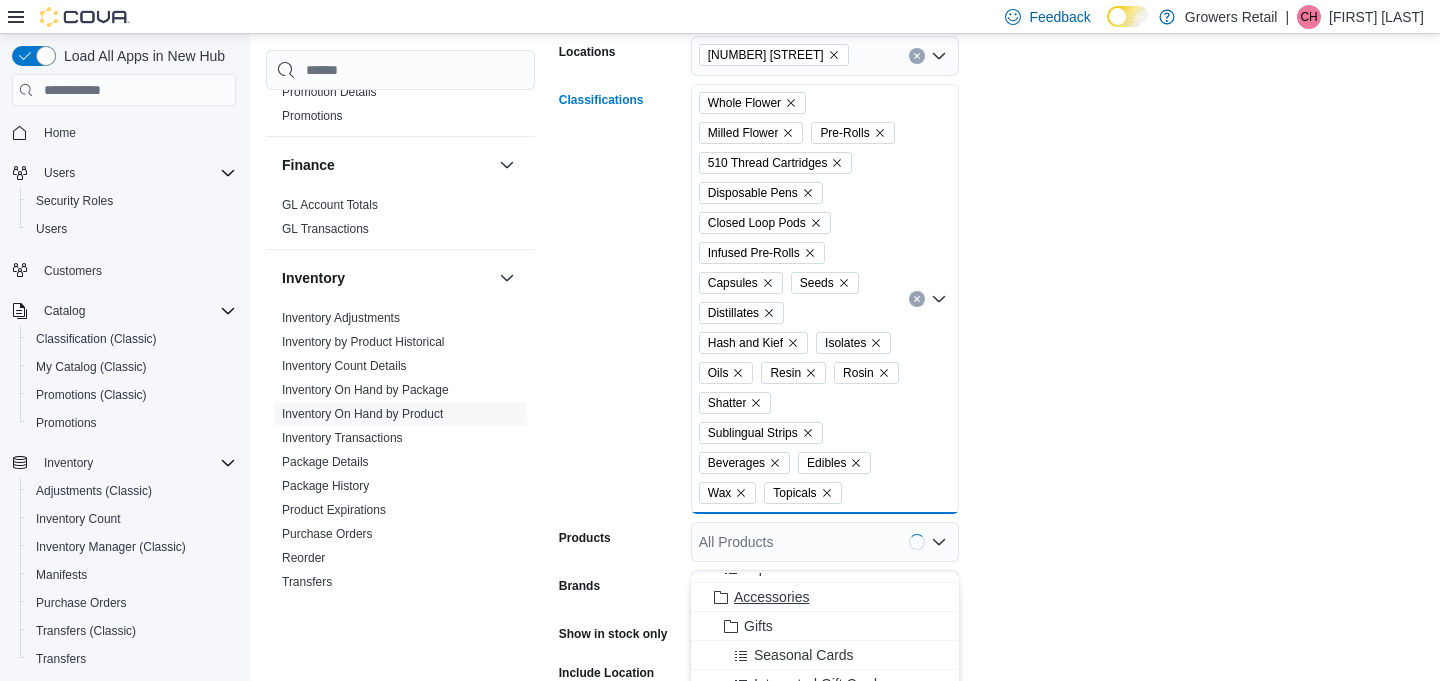 click on "Accessories" at bounding box center [771, 597] 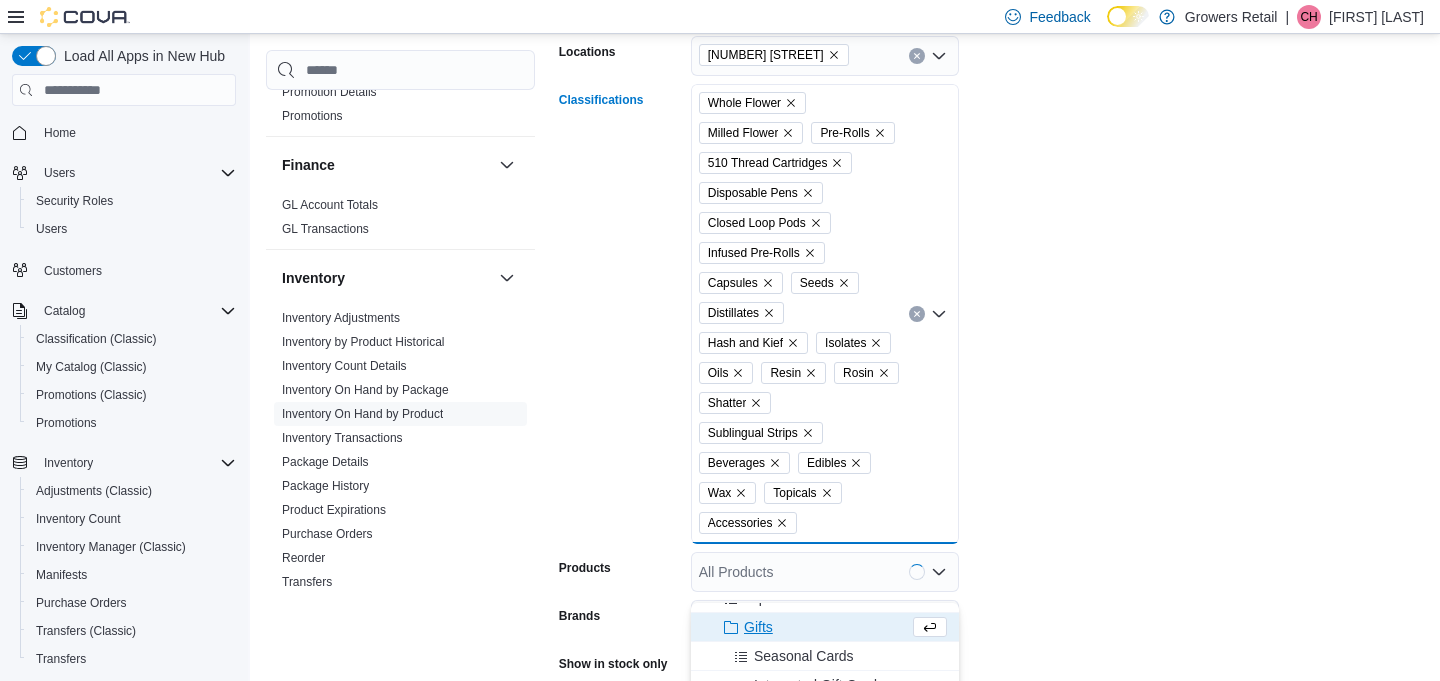 click 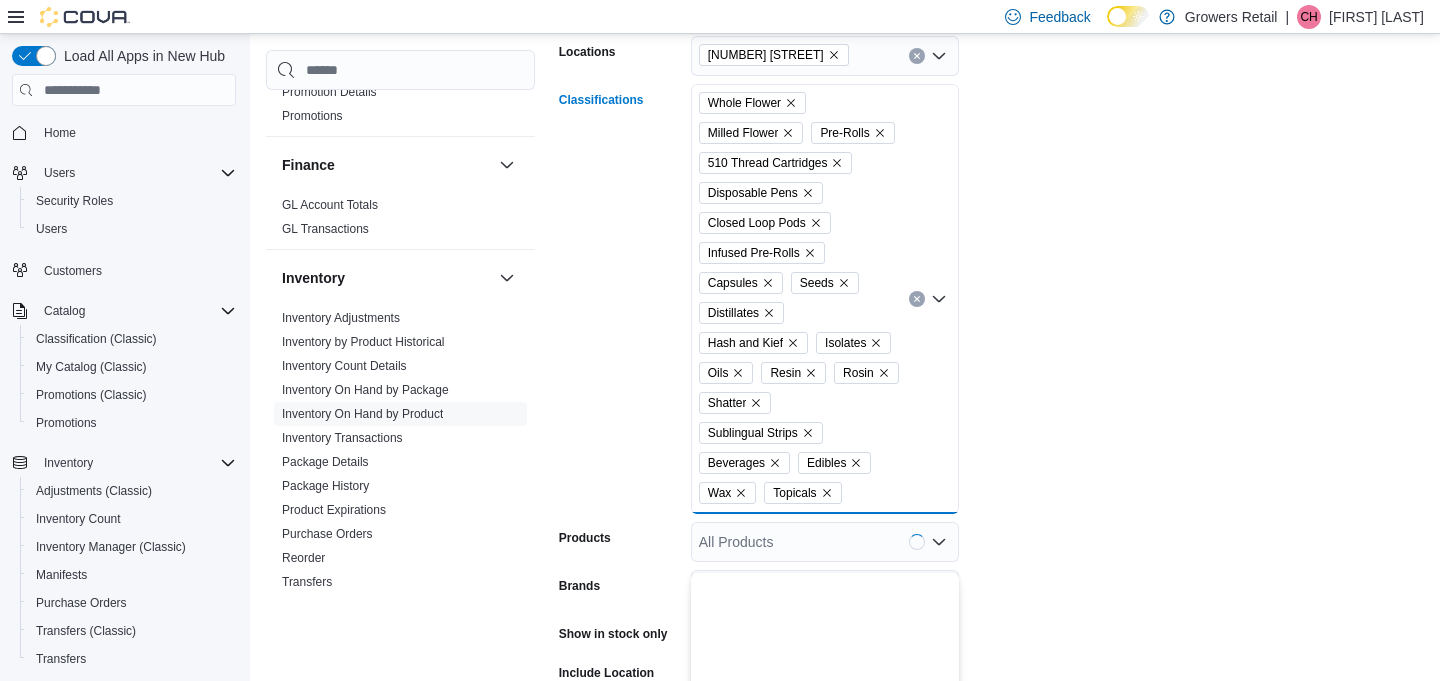 scroll, scrollTop: 0, scrollLeft: 0, axis: both 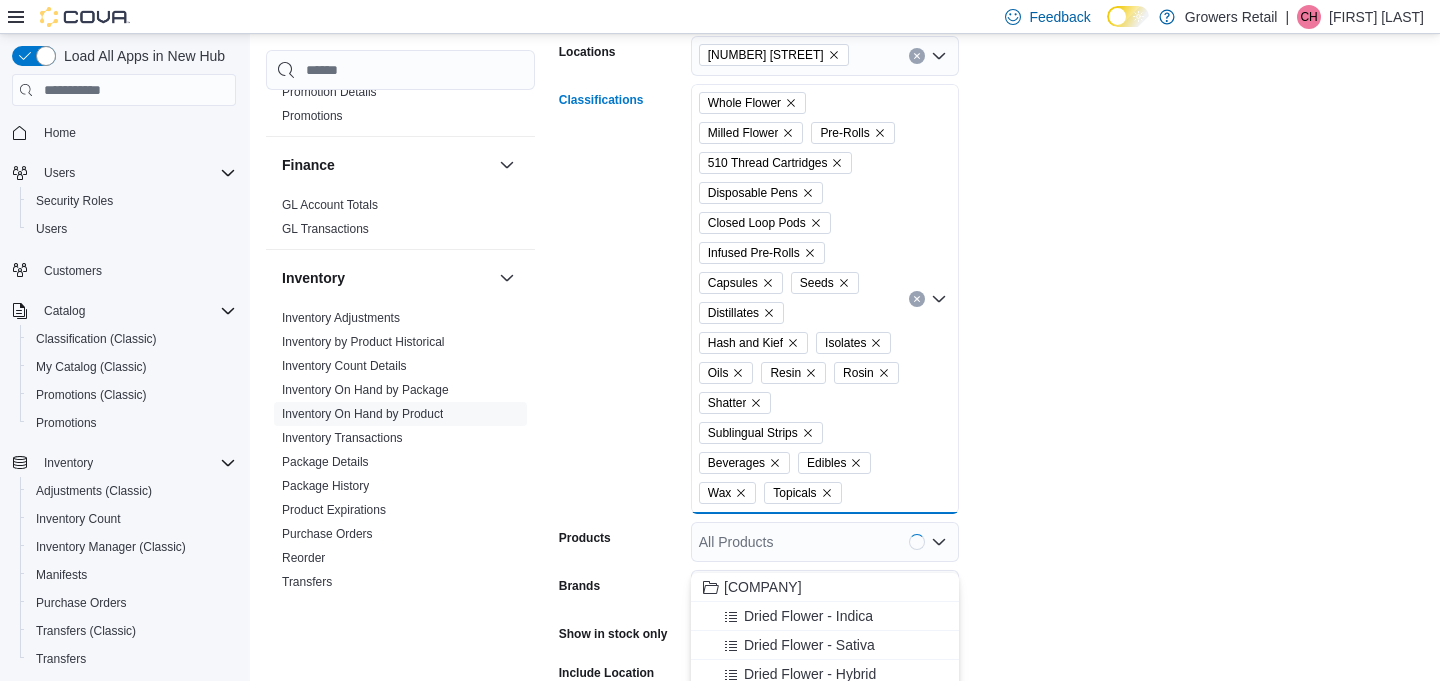 click on "Locations [NUMBER] [STREET] Classifications Whole Flower Milled Flower Pre-Rolls 510 Thread Cartridges Disposable Pens Closed Loop Pods Infused Pre-Rolls Capsules Seeds Distillates Hash and Kief Isolates Oils Resin Rosin Shatter Sublingual Strips Beverages Edibles Wax Topicals Combo box. Selected. Whole Flower, Milled Flower, Pre-Rolls, 510 Thread Cartridges, Disposable Pens, Closed Loop Pods, Infused Pre-Rolls, Capsules, Seeds, Distillates, Hash and Kief, Isolates, Oils, Resin, Rosin, Shatter, Sublingual Strips, Beverages, Edibles, Wax, Topicals. Press Backspace to delete Topicals. Combo box input. All Classifications. Type some text or, to display a list of choices, press Down Arrow. To exit the list of choices, press Escape. Products All Products Brands All Brands Show in stock only Include Location Include Room Include Archived Export  Run Report" at bounding box center [991, 417] 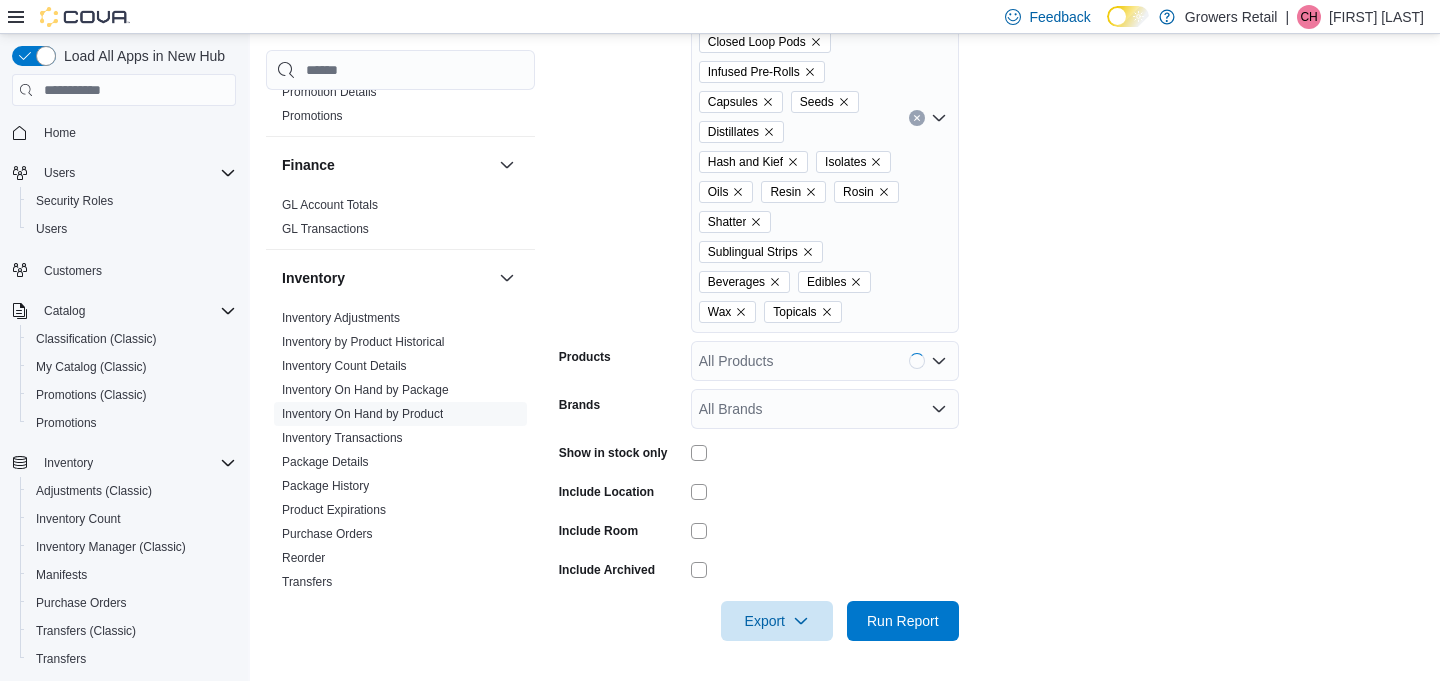 scroll, scrollTop: 550, scrollLeft: 0, axis: vertical 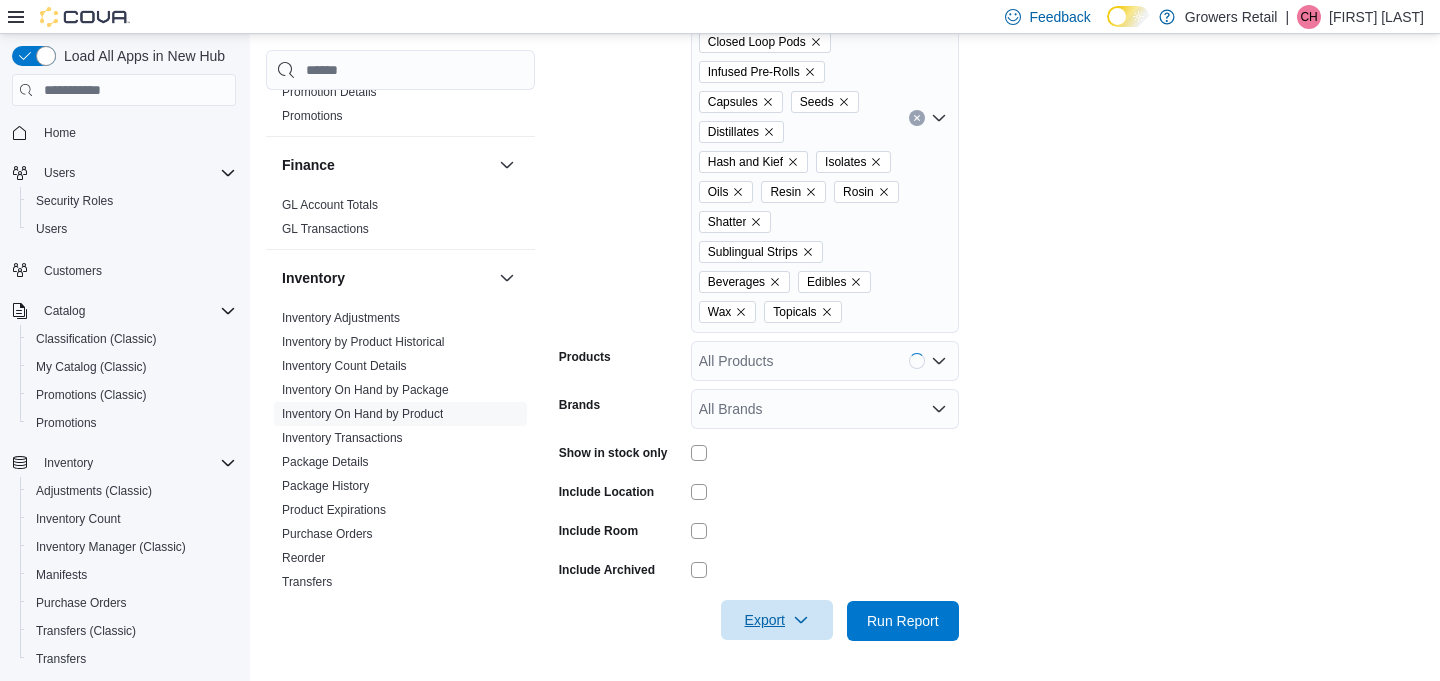 click 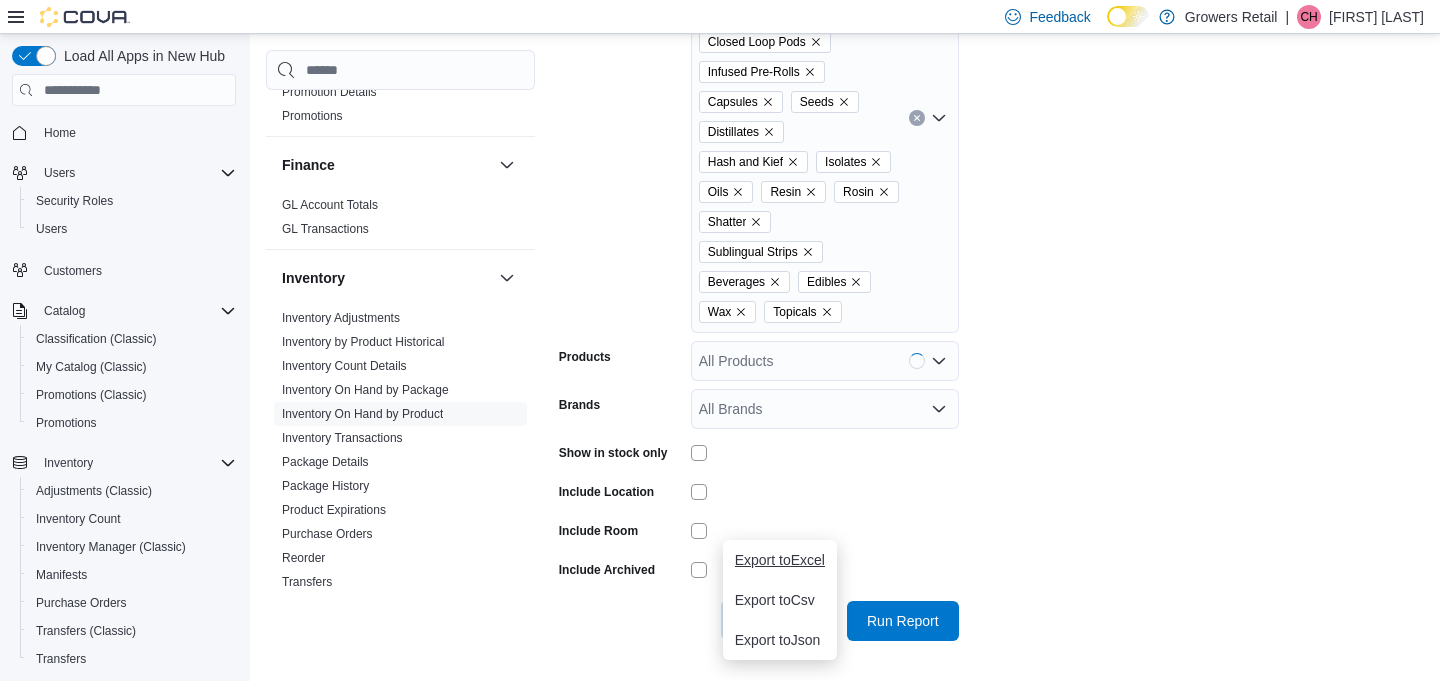 click on "Export to  Excel" at bounding box center [780, 560] 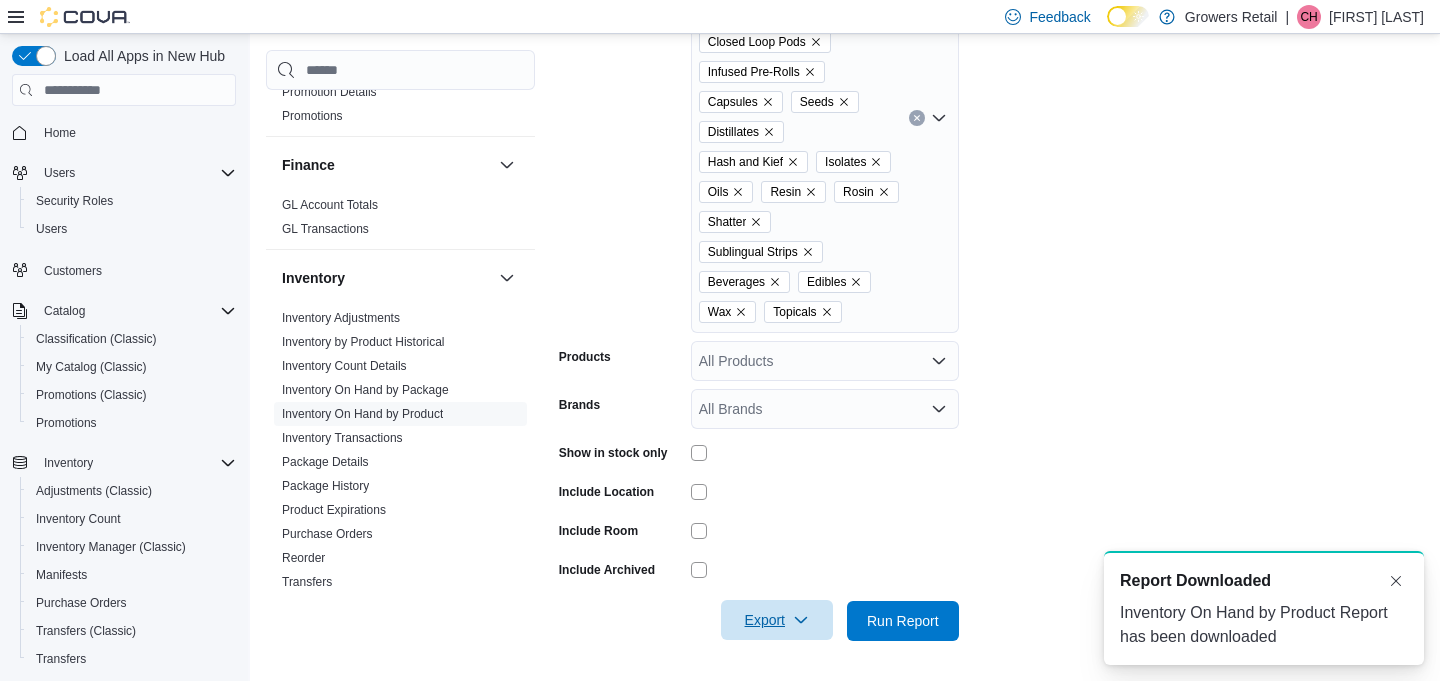 scroll, scrollTop: 0, scrollLeft: 0, axis: both 